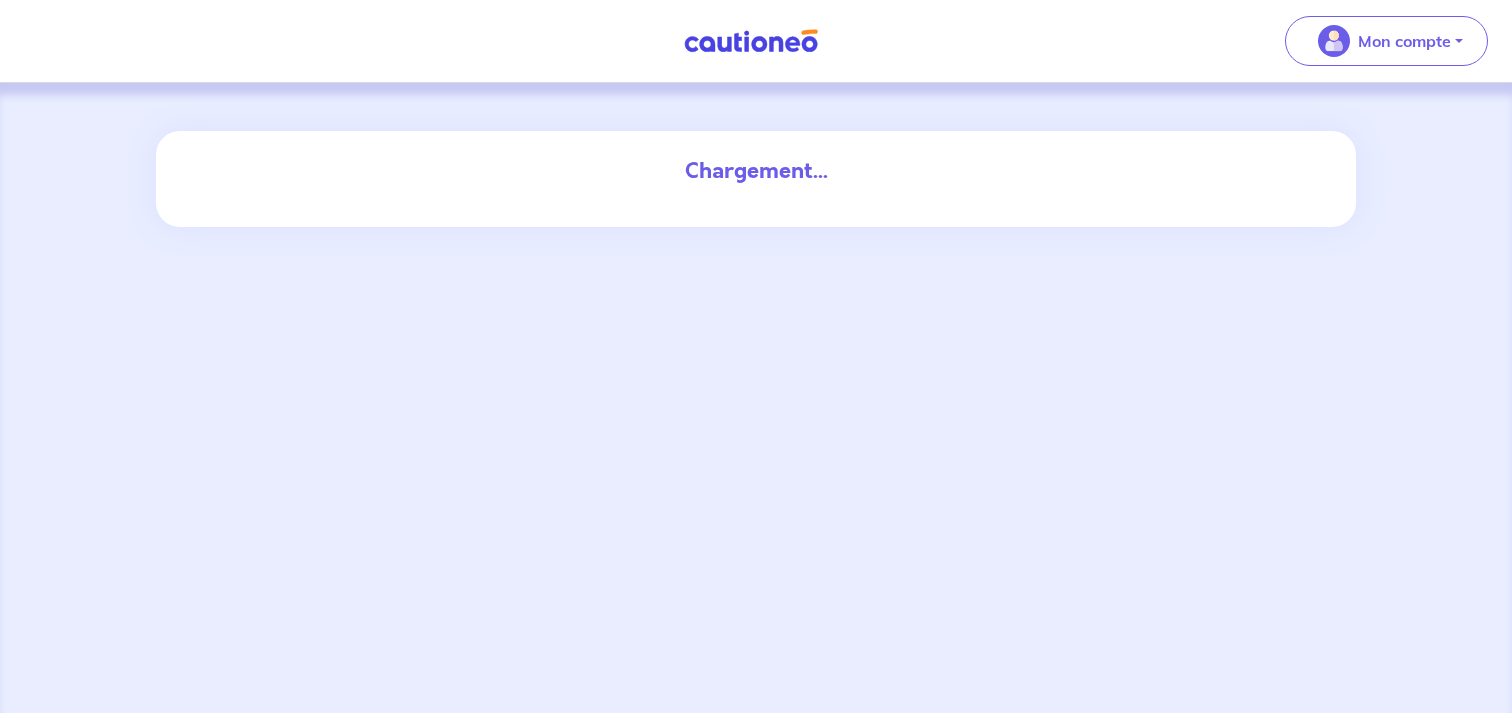 scroll, scrollTop: 0, scrollLeft: 0, axis: both 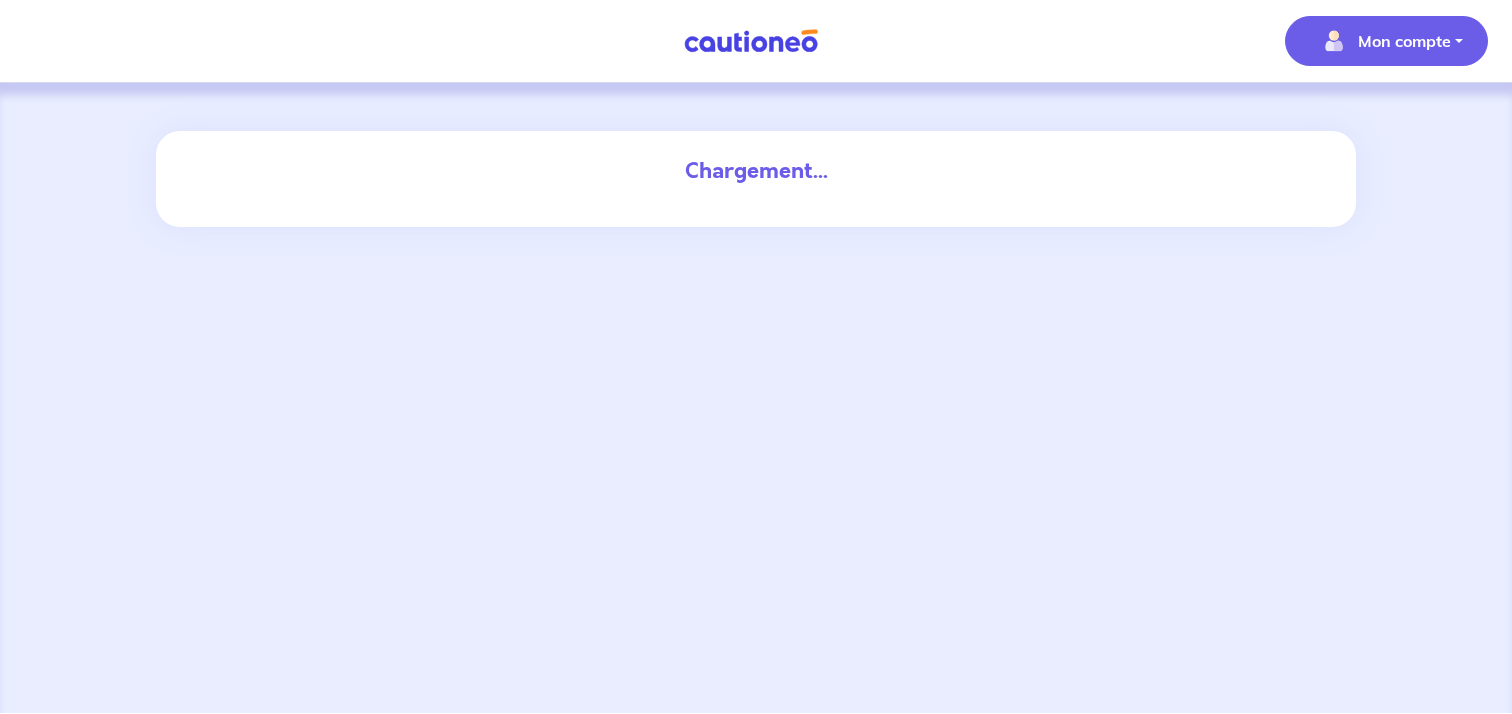 click on "Mon compte" at bounding box center [1386, 41] 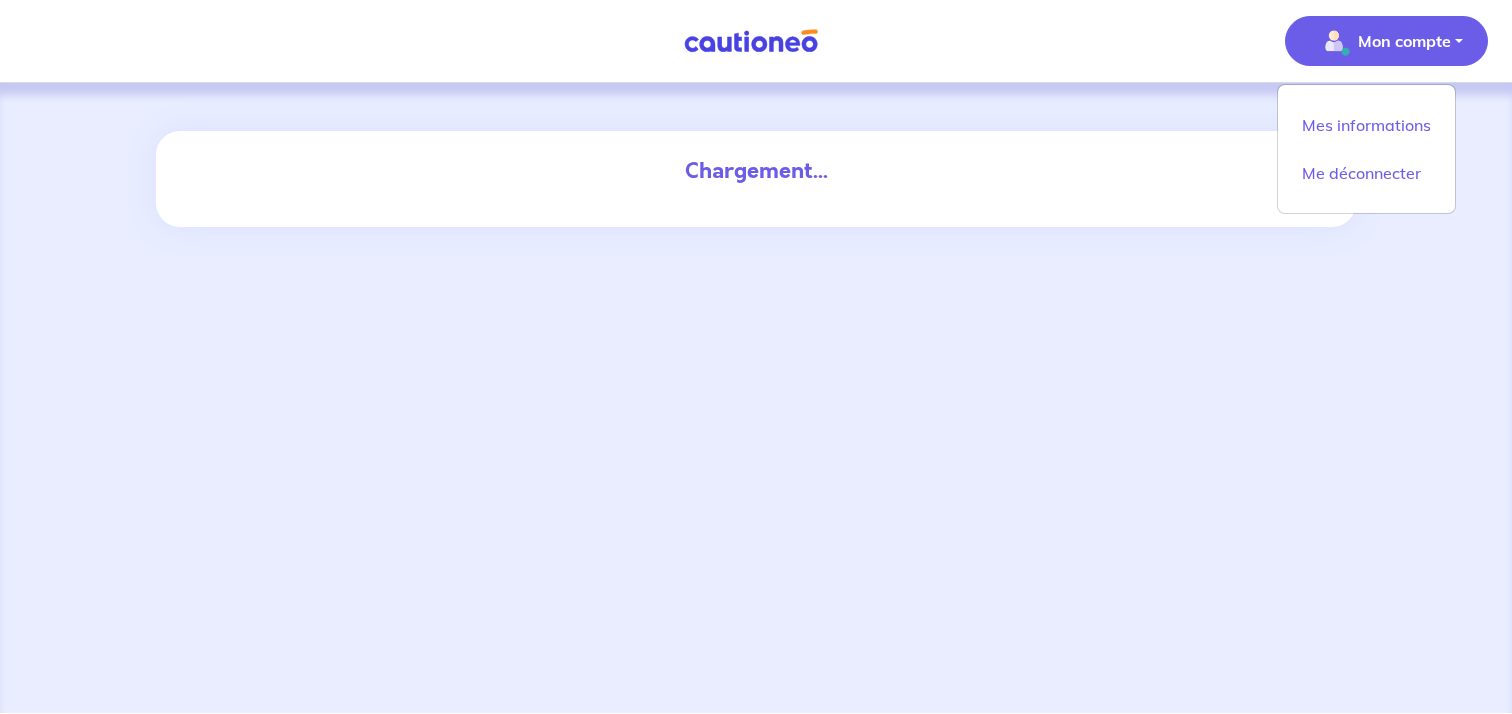 click on "Chargement..." at bounding box center [756, 398] 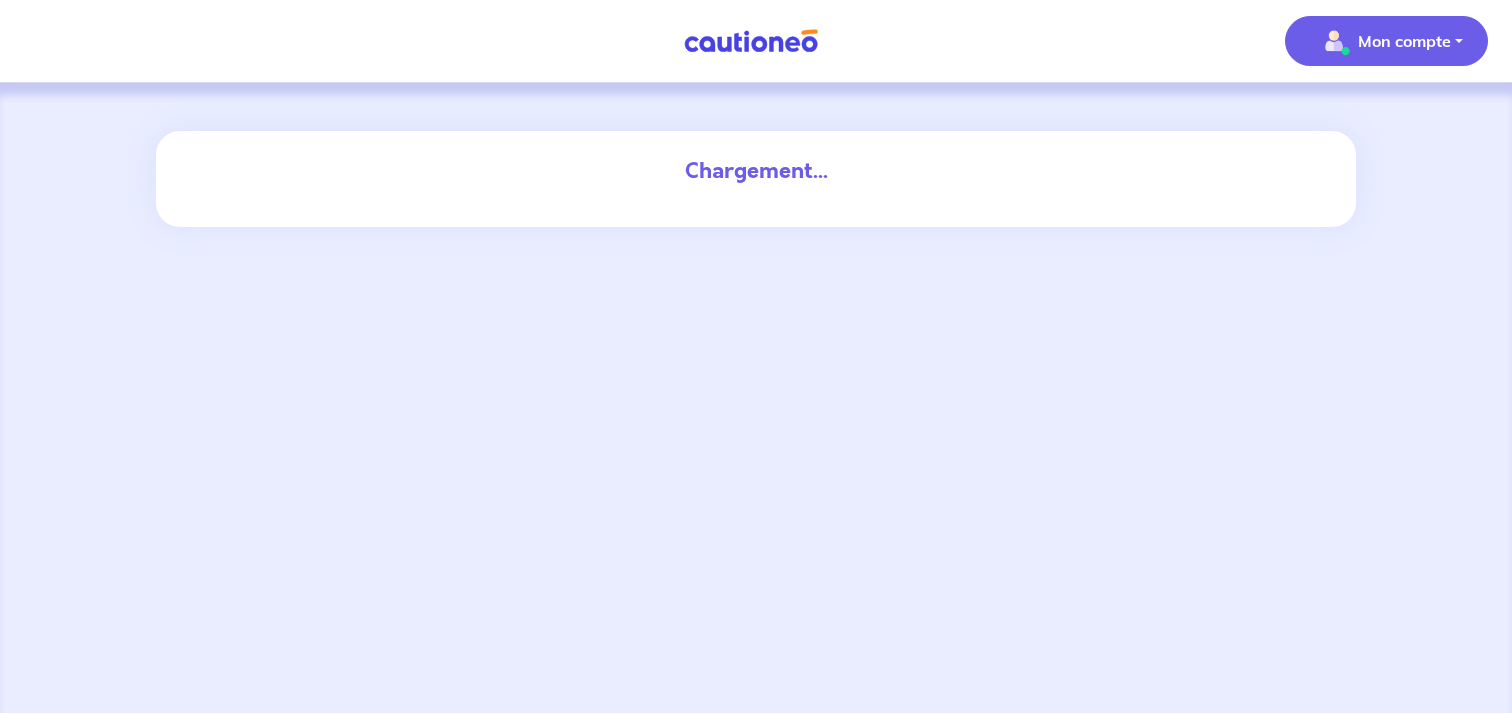 click on "Mon compte" at bounding box center [1404, 41] 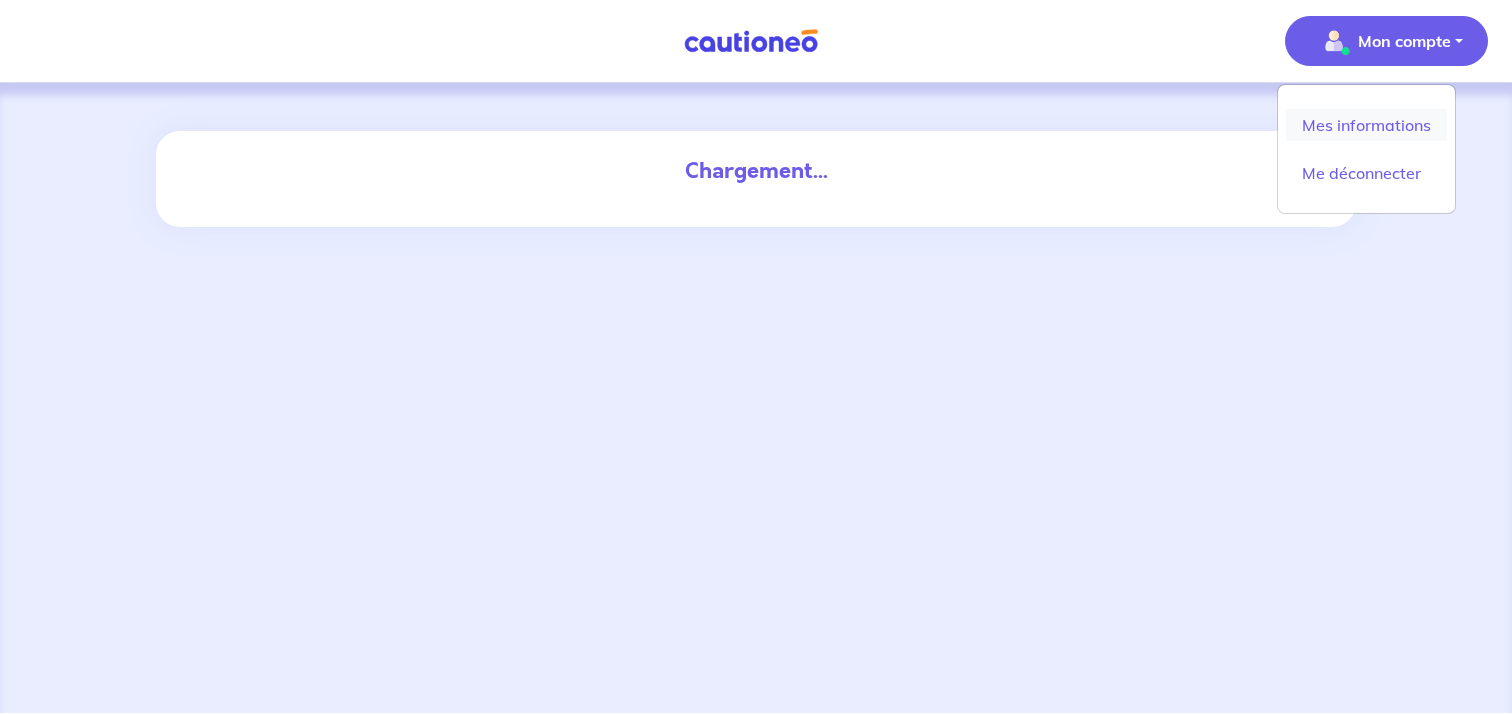 click on "Mes informations" at bounding box center (1366, 125) 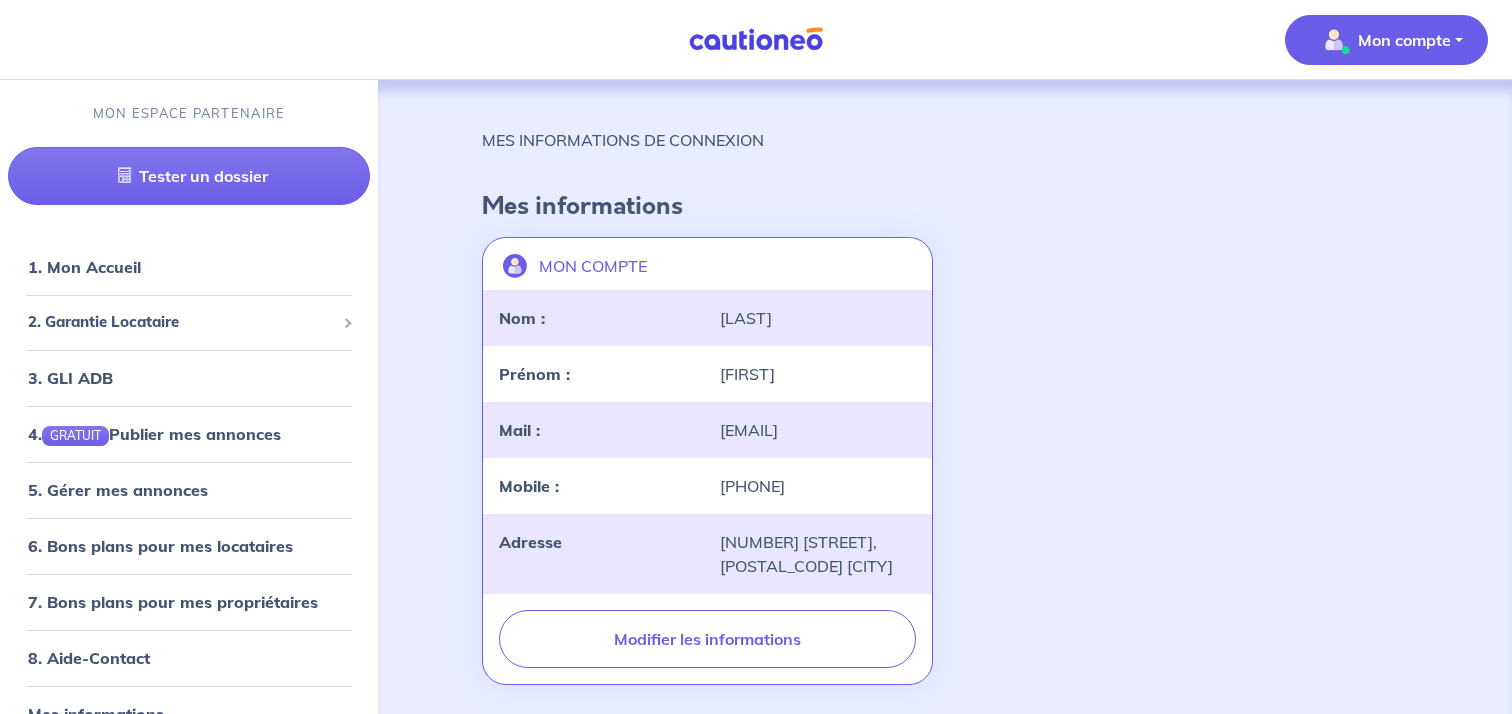 scroll, scrollTop: 0, scrollLeft: 0, axis: both 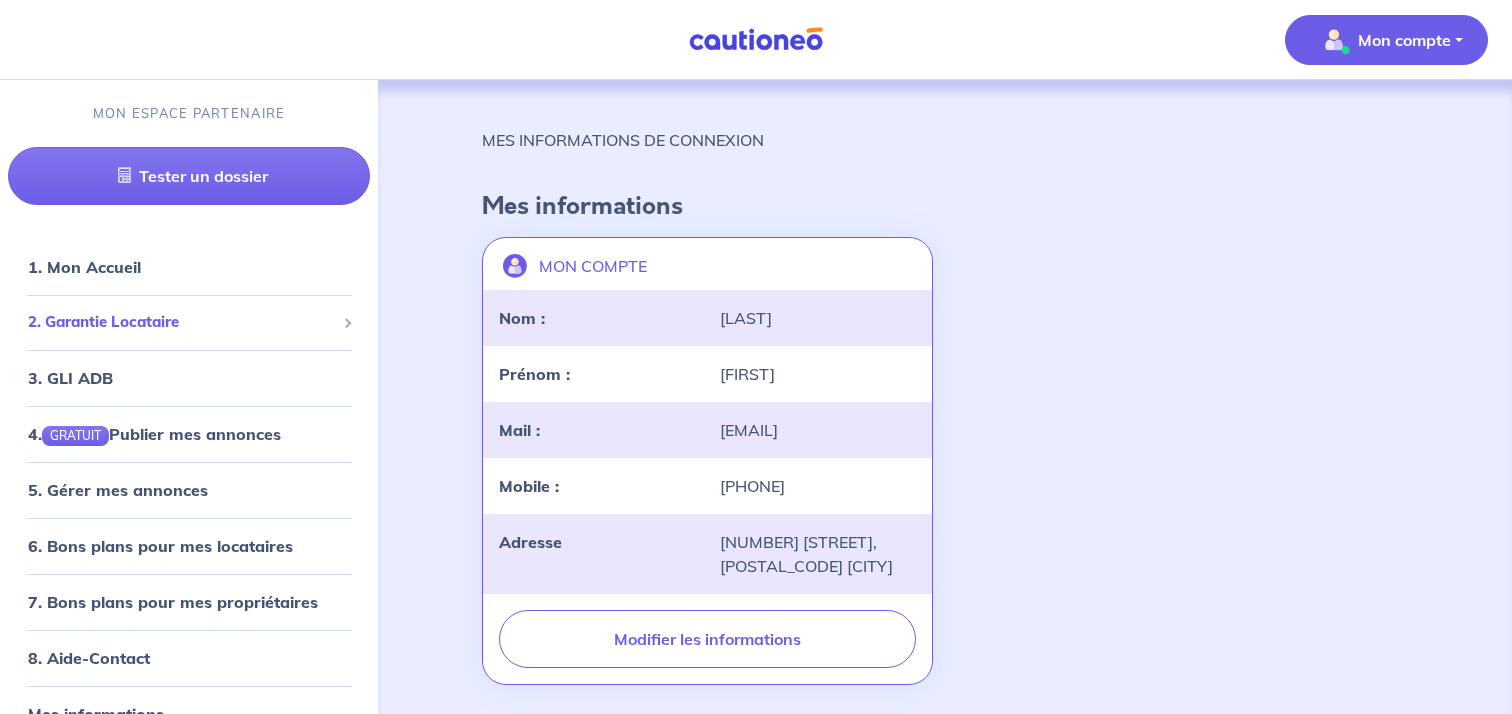 click on "2. Garantie Locataire" at bounding box center (181, 322) 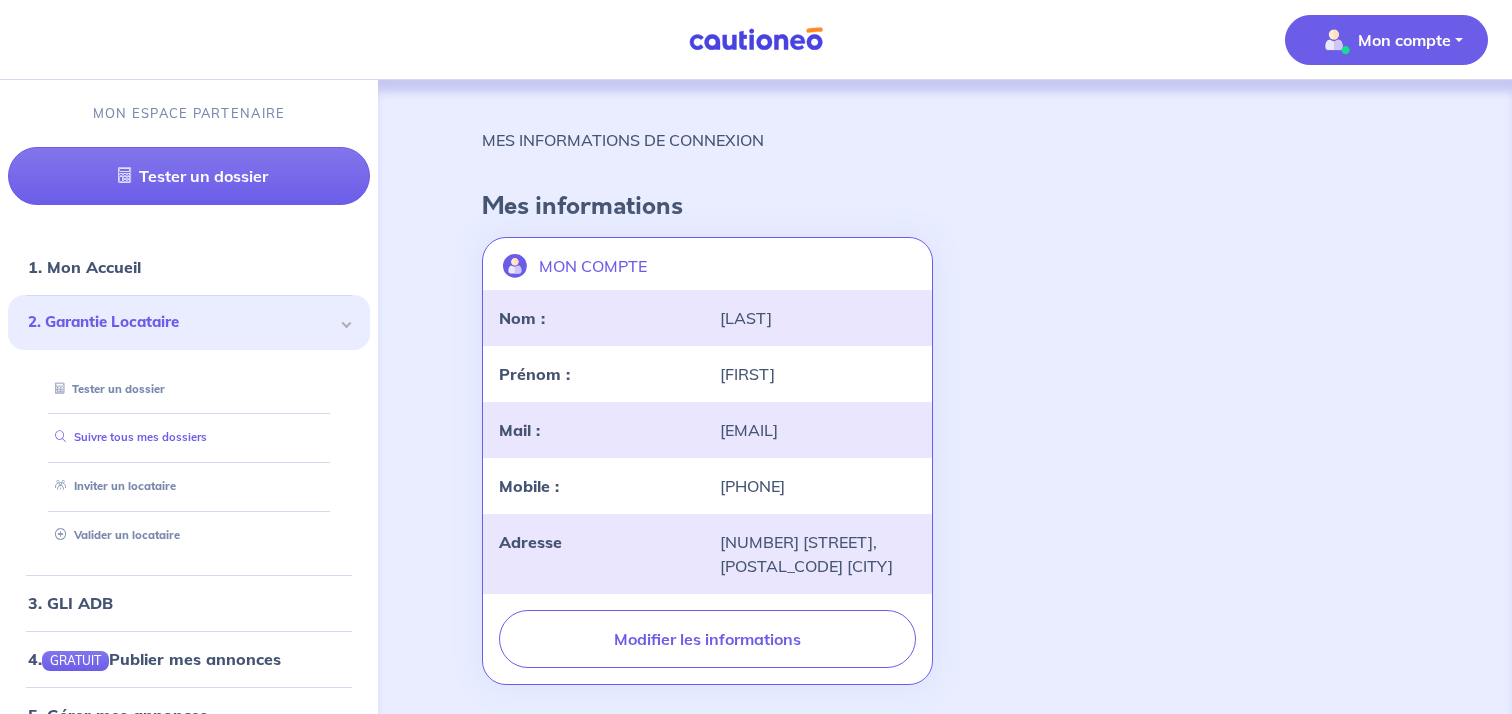 click on "Suivre tous mes dossiers" at bounding box center (127, 437) 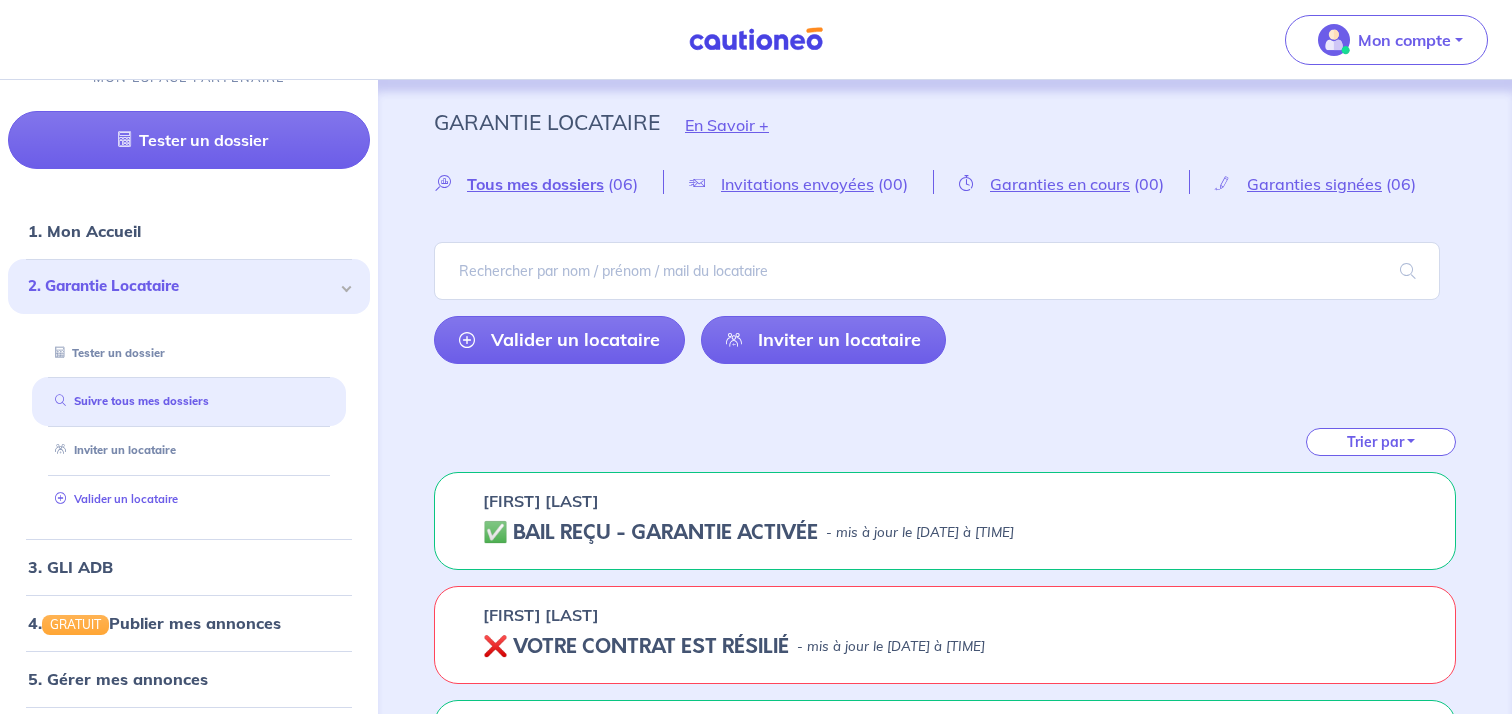 click on "Valider un locataire" at bounding box center [112, 499] 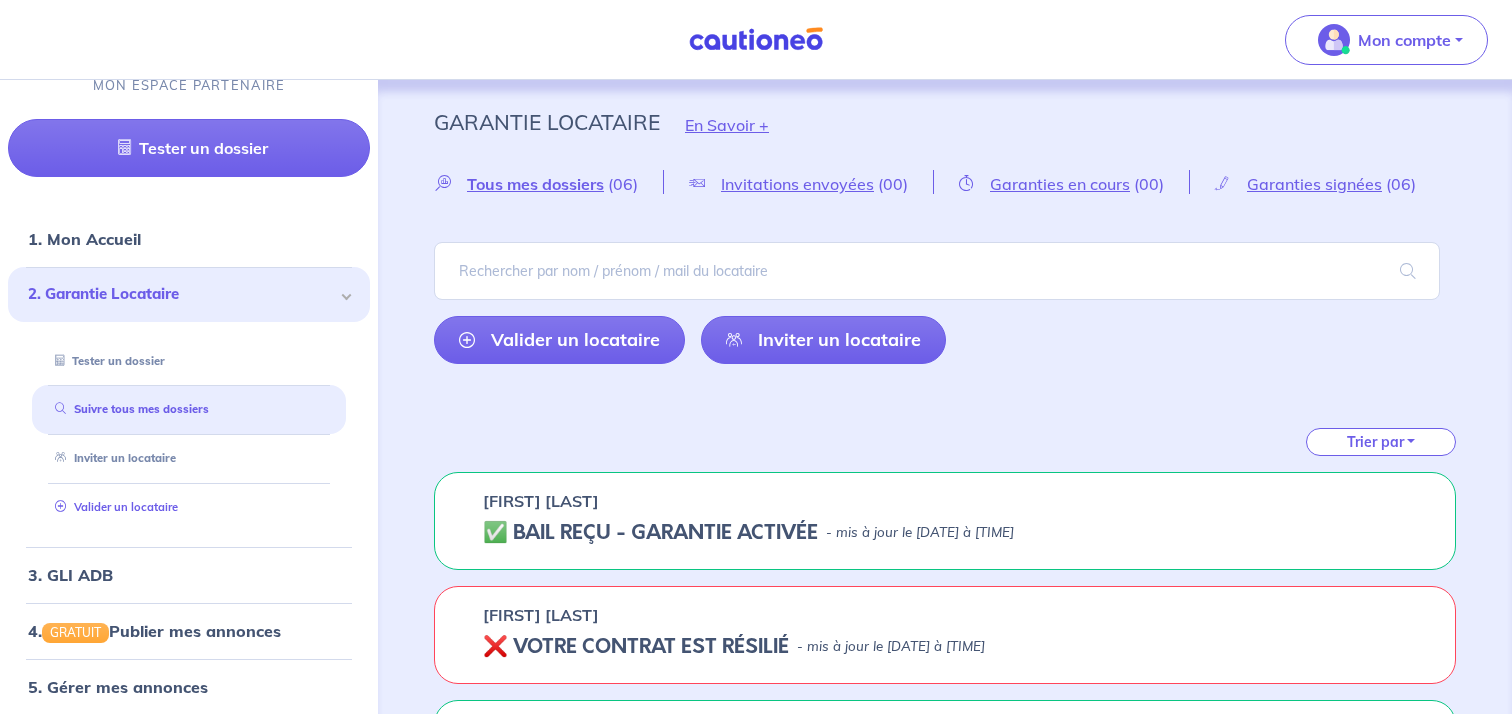 scroll, scrollTop: 0, scrollLeft: 0, axis: both 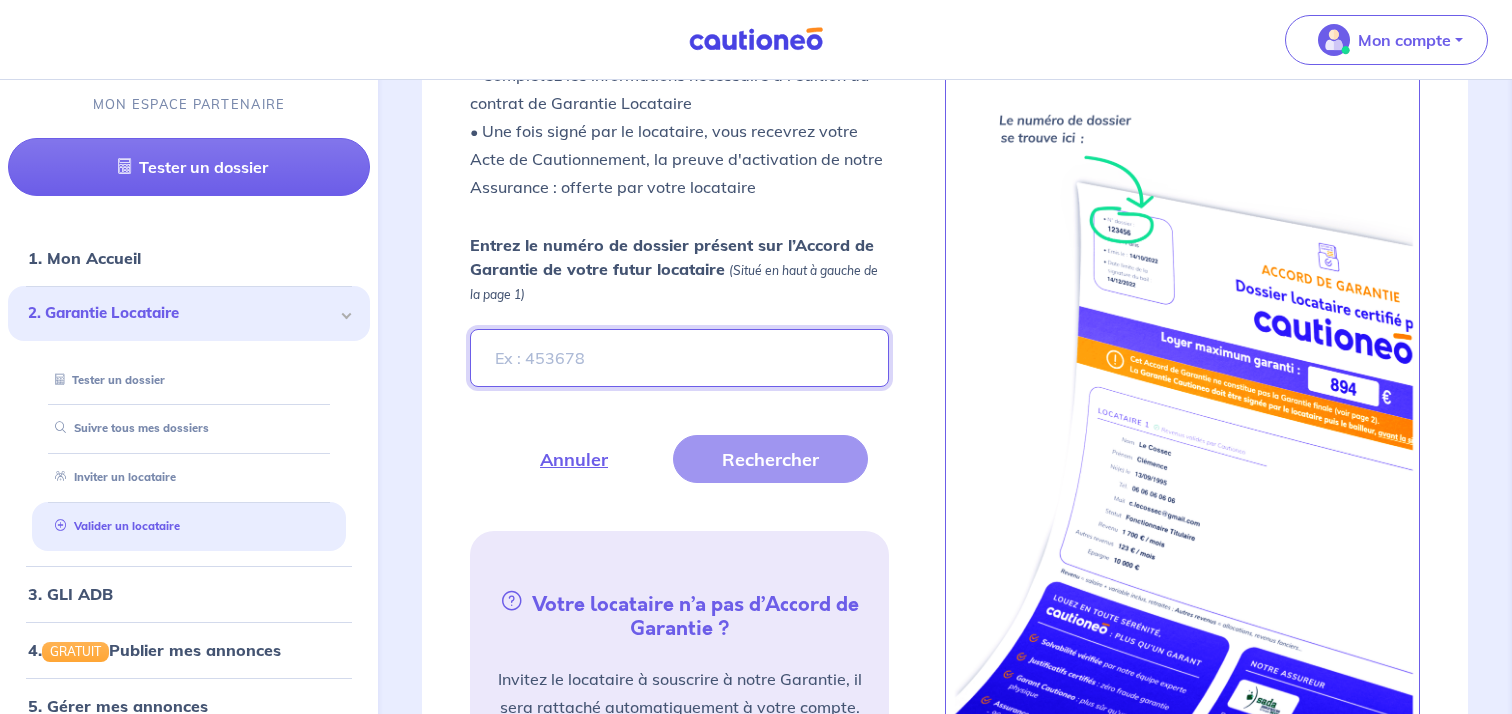 paste on "0uMlHR" 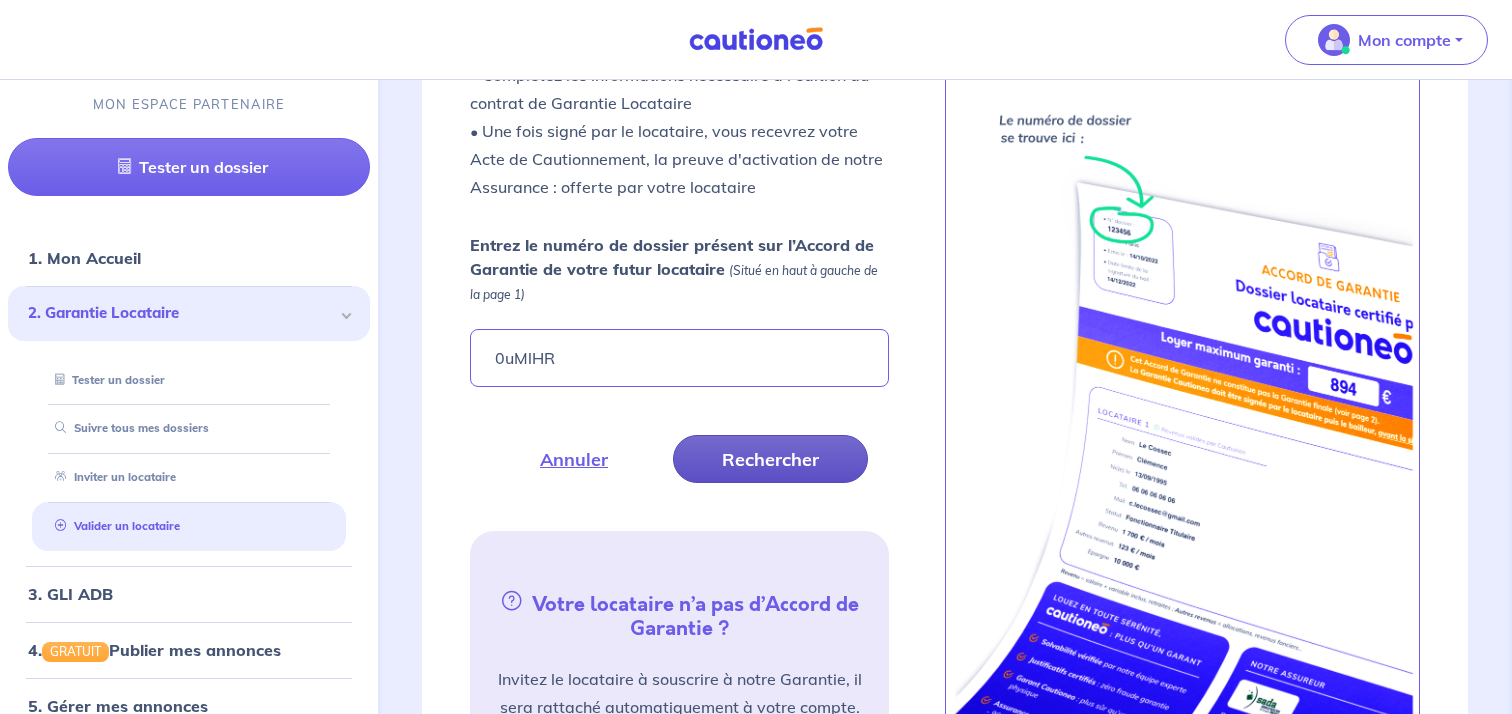 click on "Rechercher" at bounding box center (770, 459) 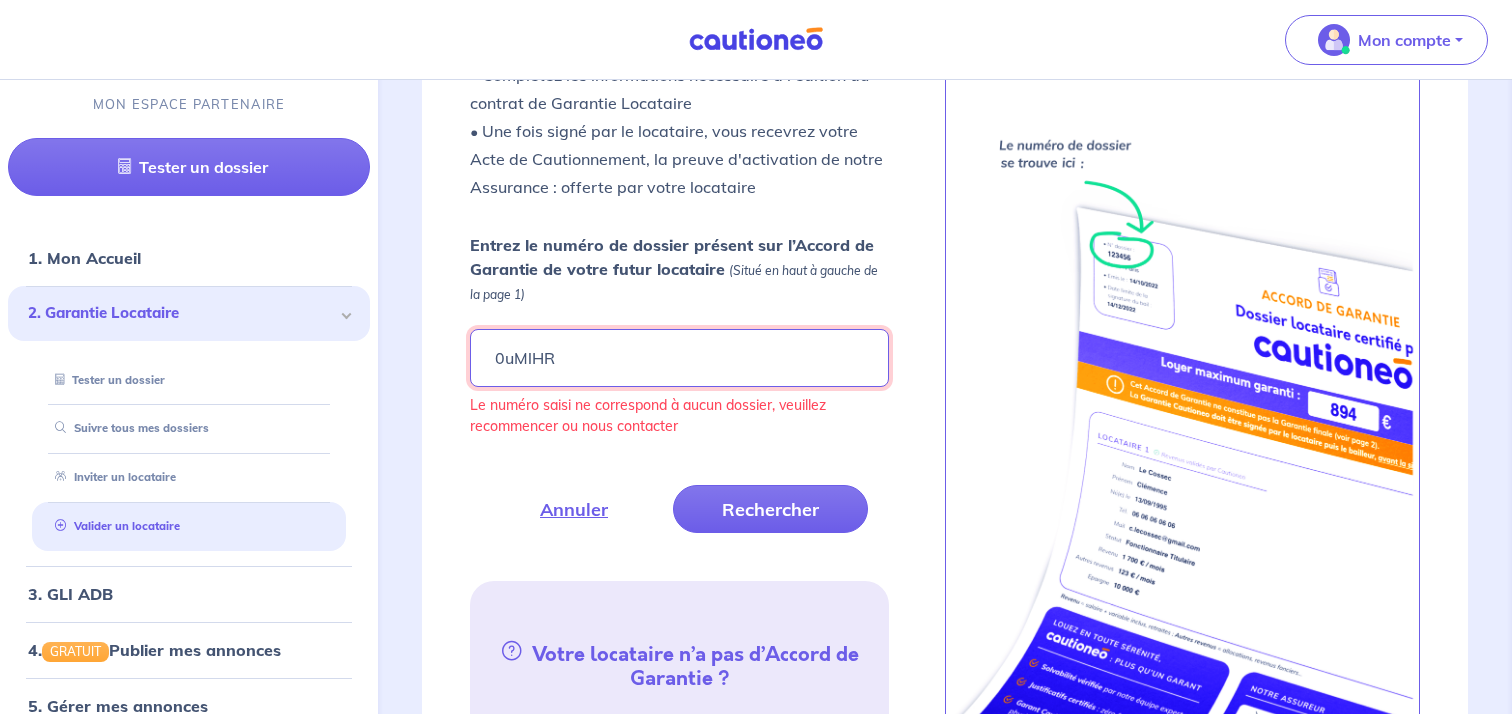 click on "0uMlHR" at bounding box center (679, 358) 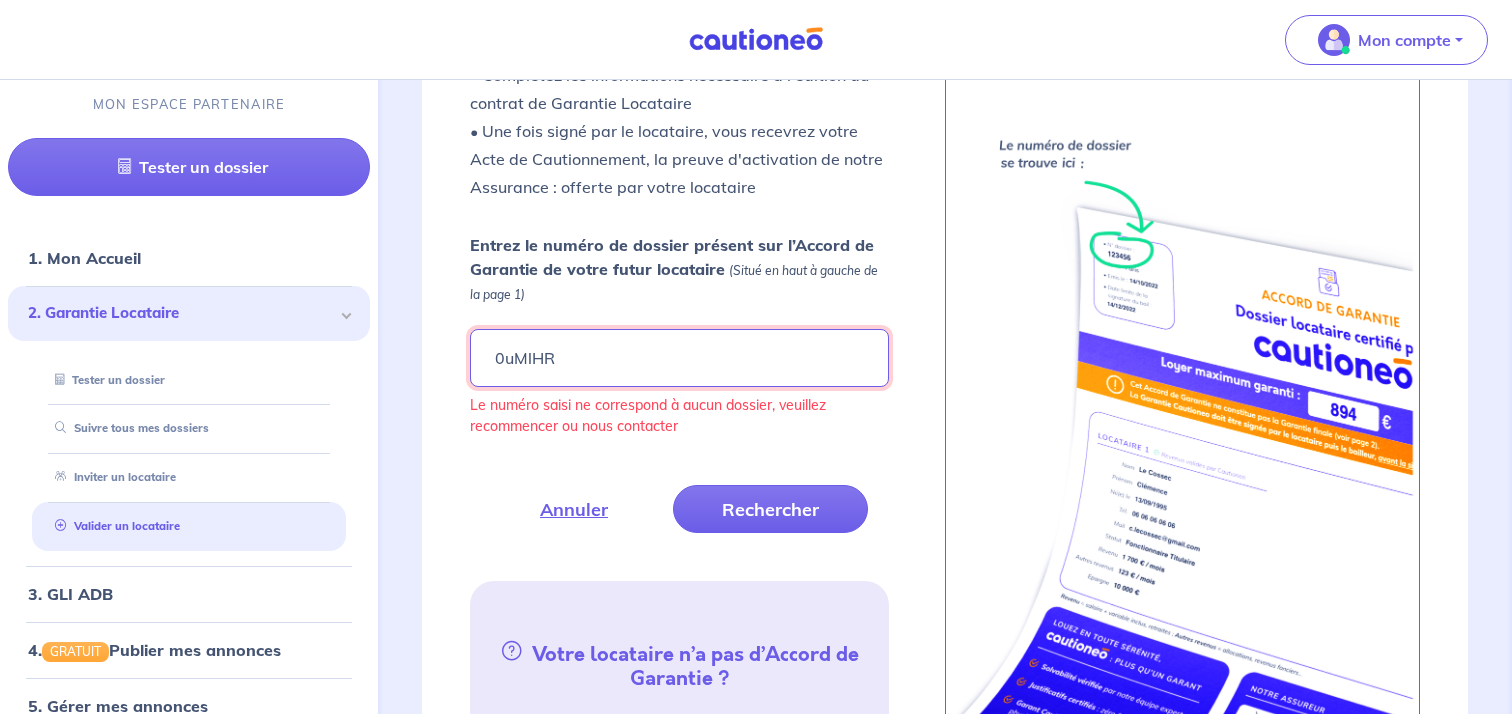click on "0uMlHR" at bounding box center [679, 358] 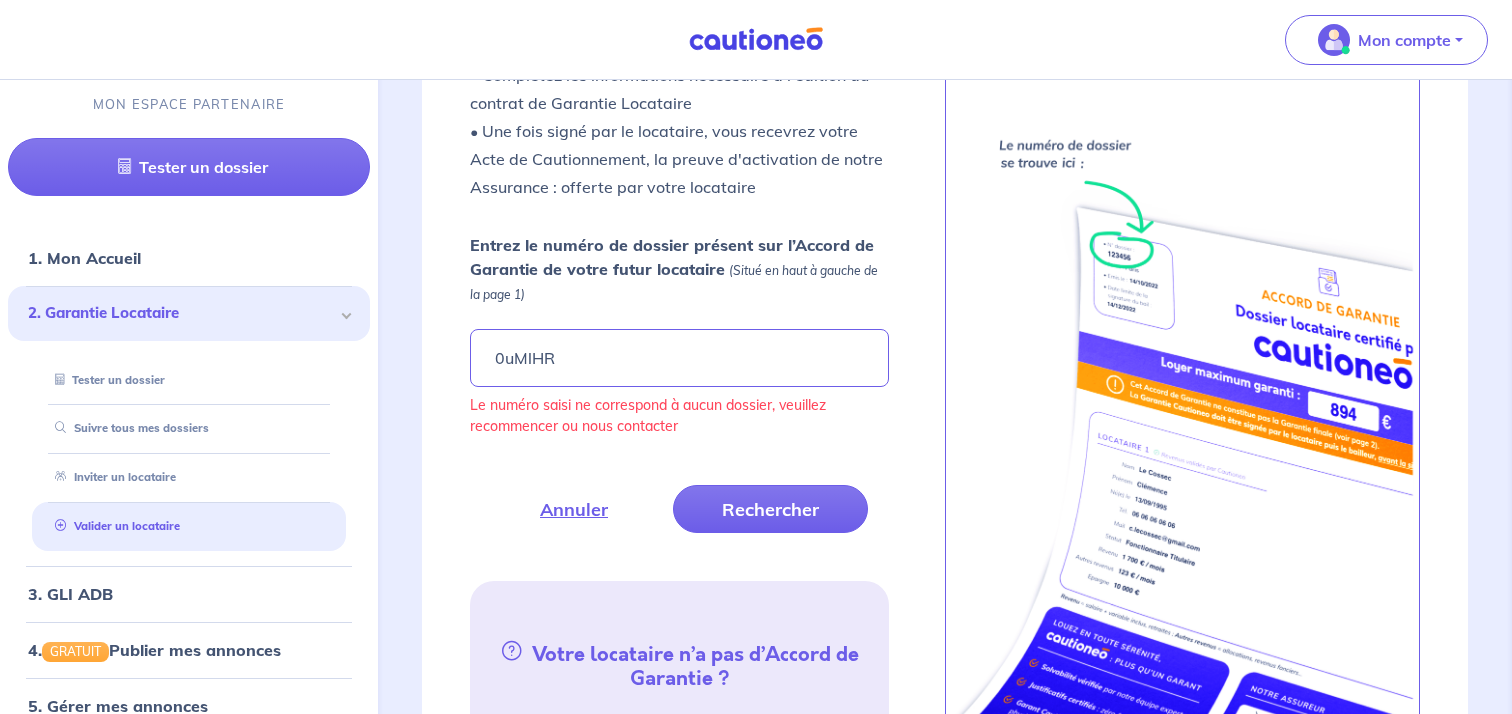 click on "Rechercher" at bounding box center [770, 509] 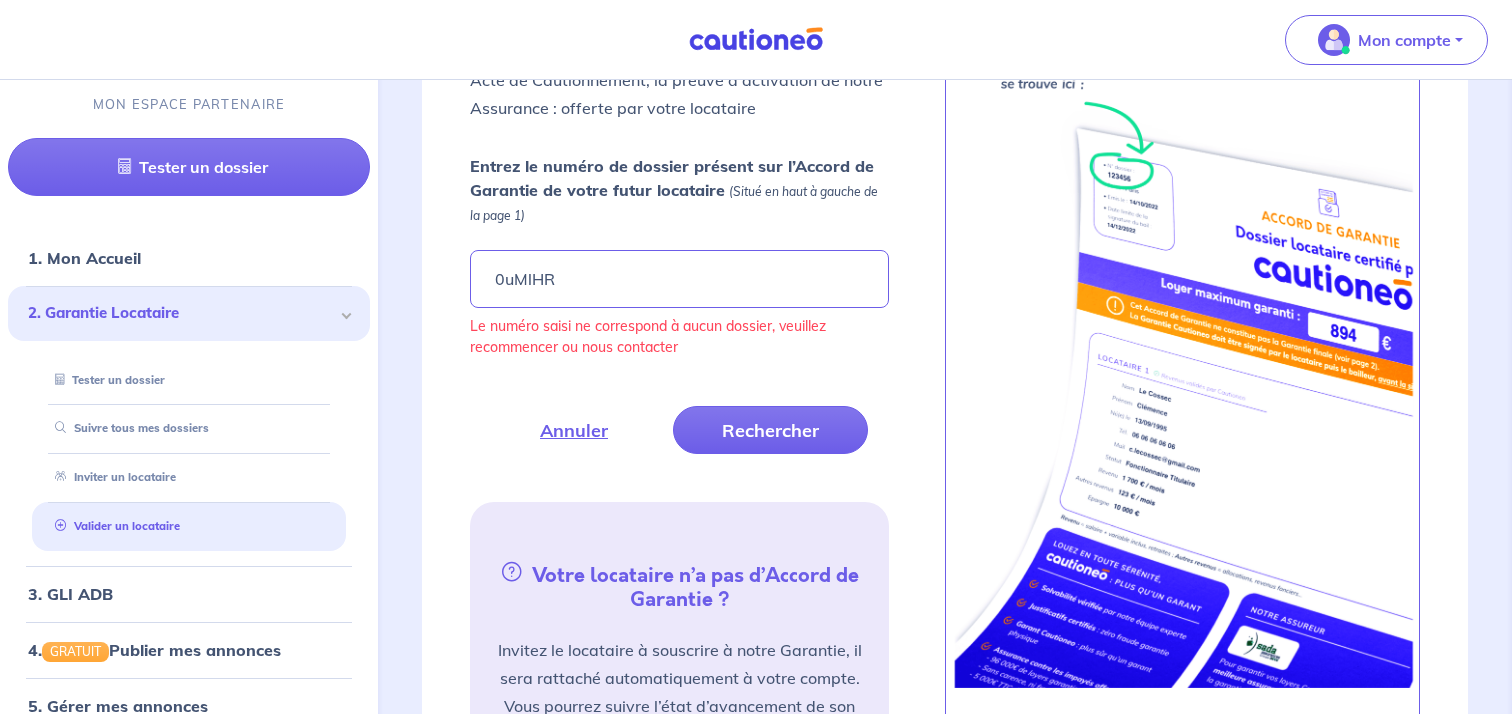 scroll, scrollTop: 783, scrollLeft: 0, axis: vertical 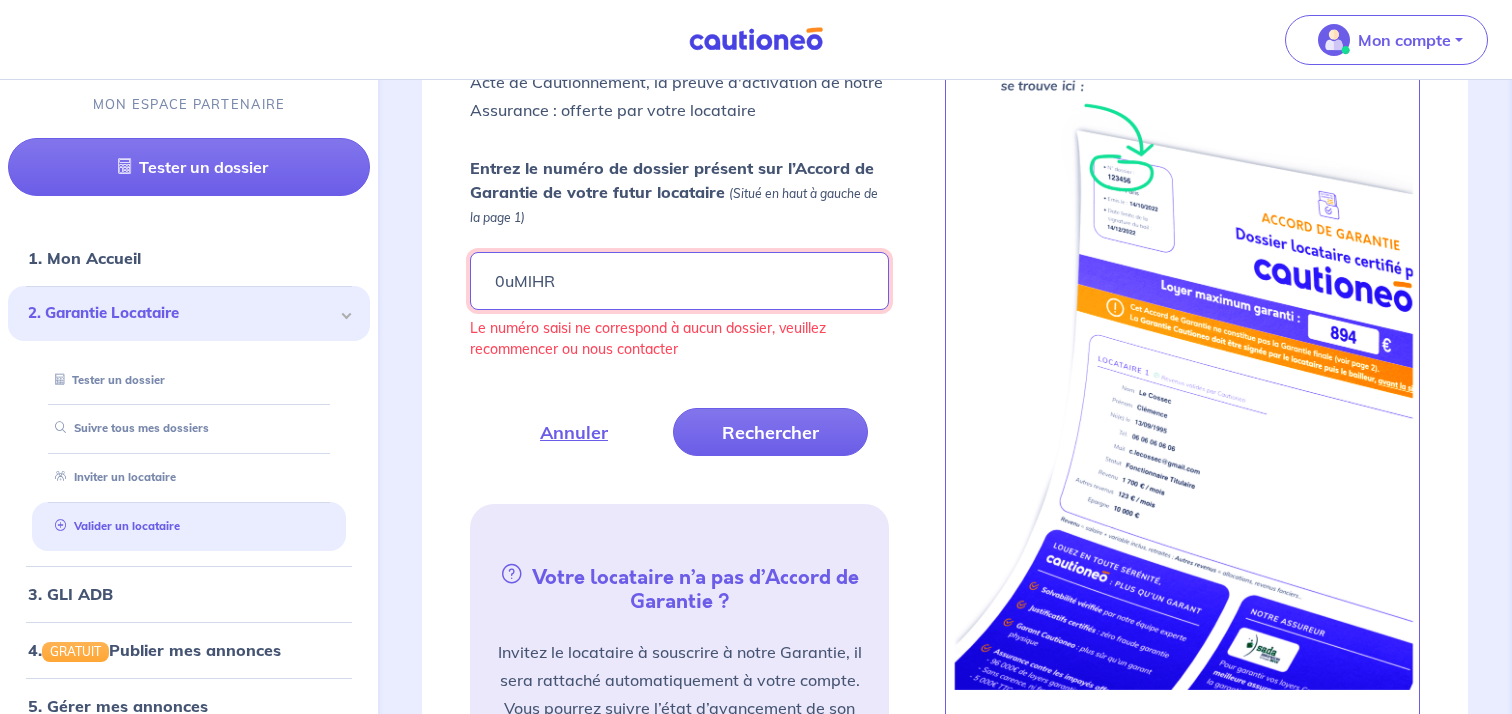 click on "0uMlHR" at bounding box center (679, 281) 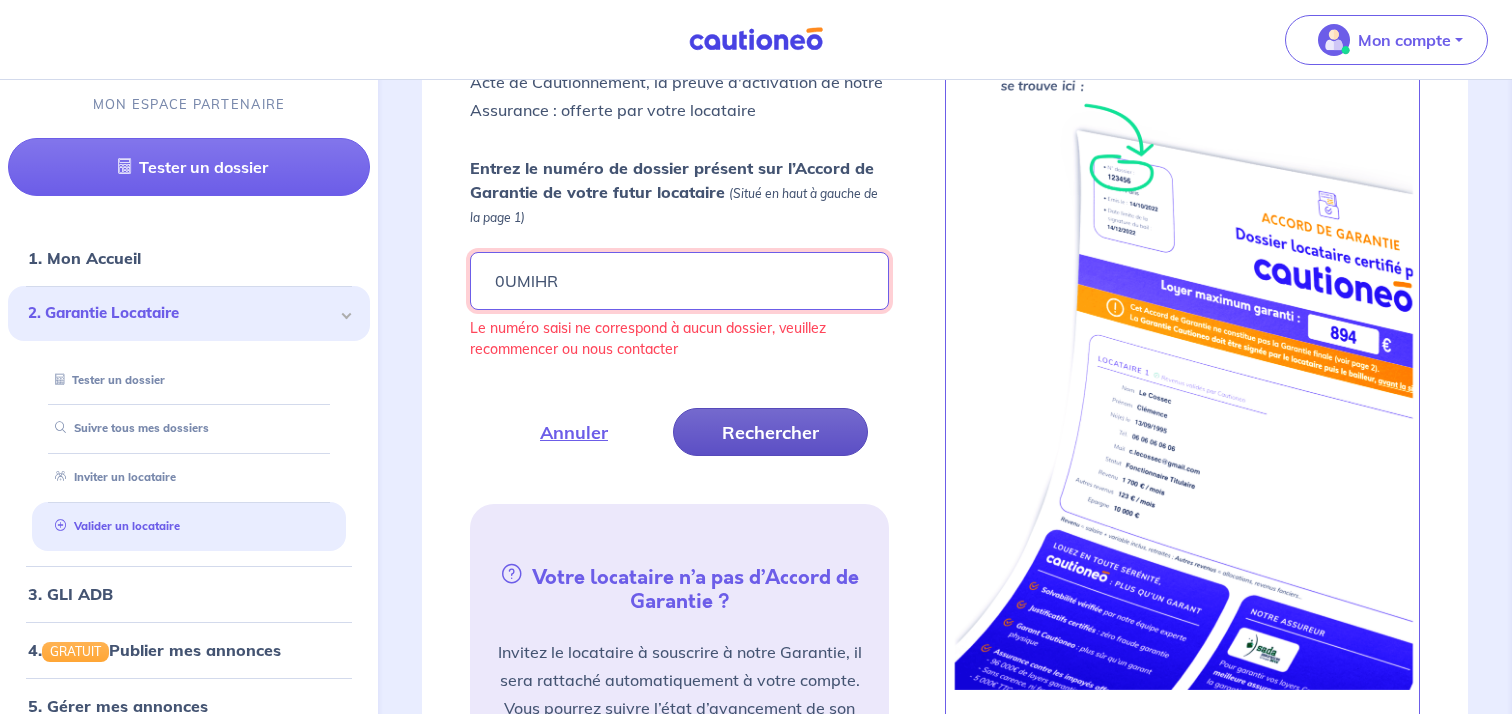 type on "0UMlHR" 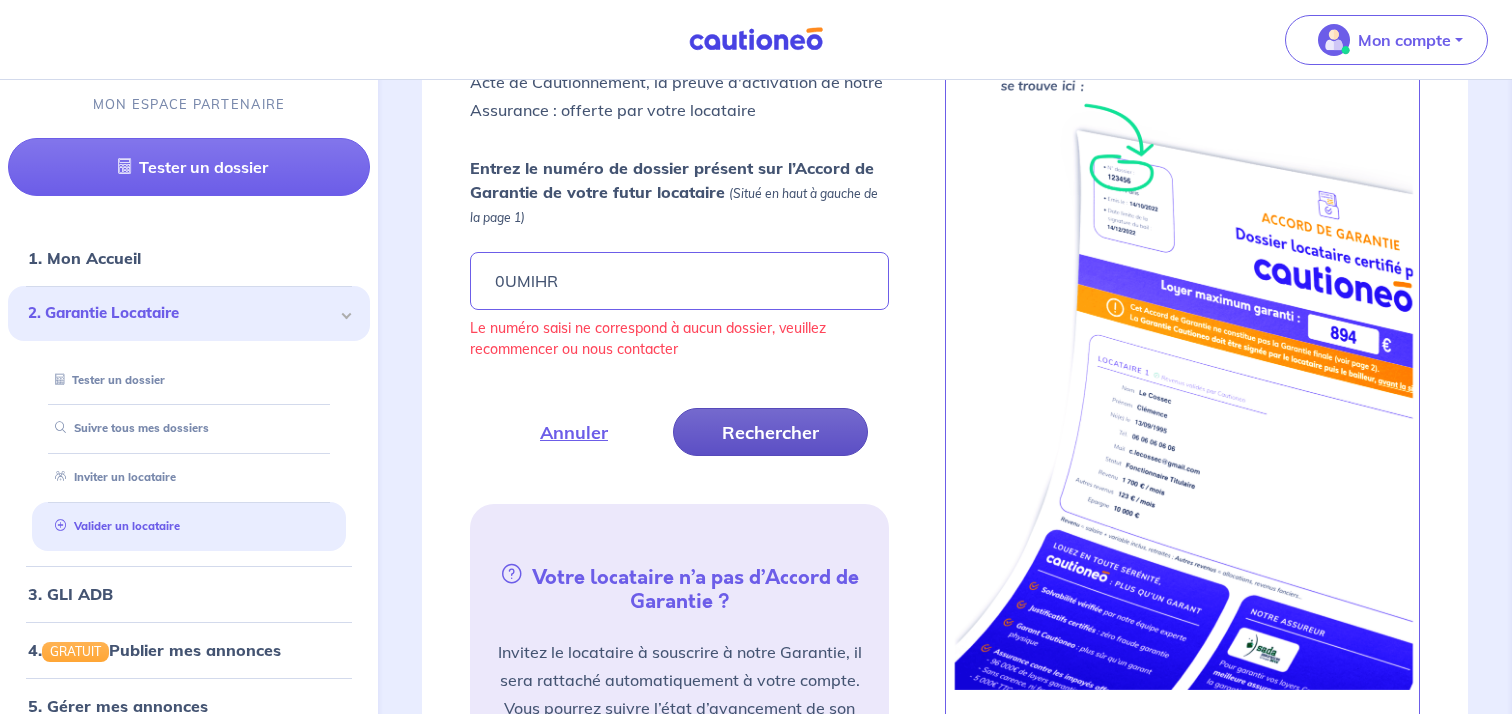 click on "Rechercher" at bounding box center (770, 432) 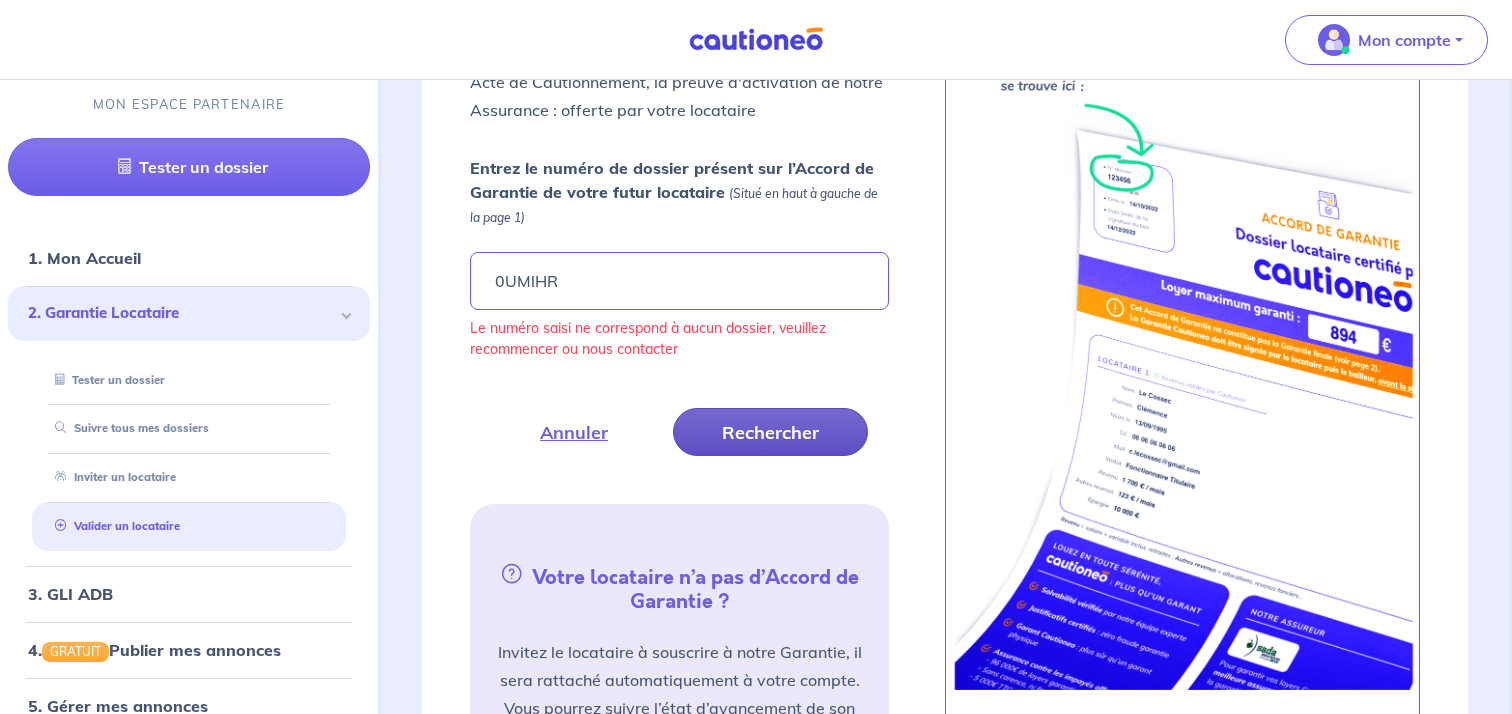 drag, startPoint x: 736, startPoint y: 432, endPoint x: 701, endPoint y: 414, distance: 39.357338 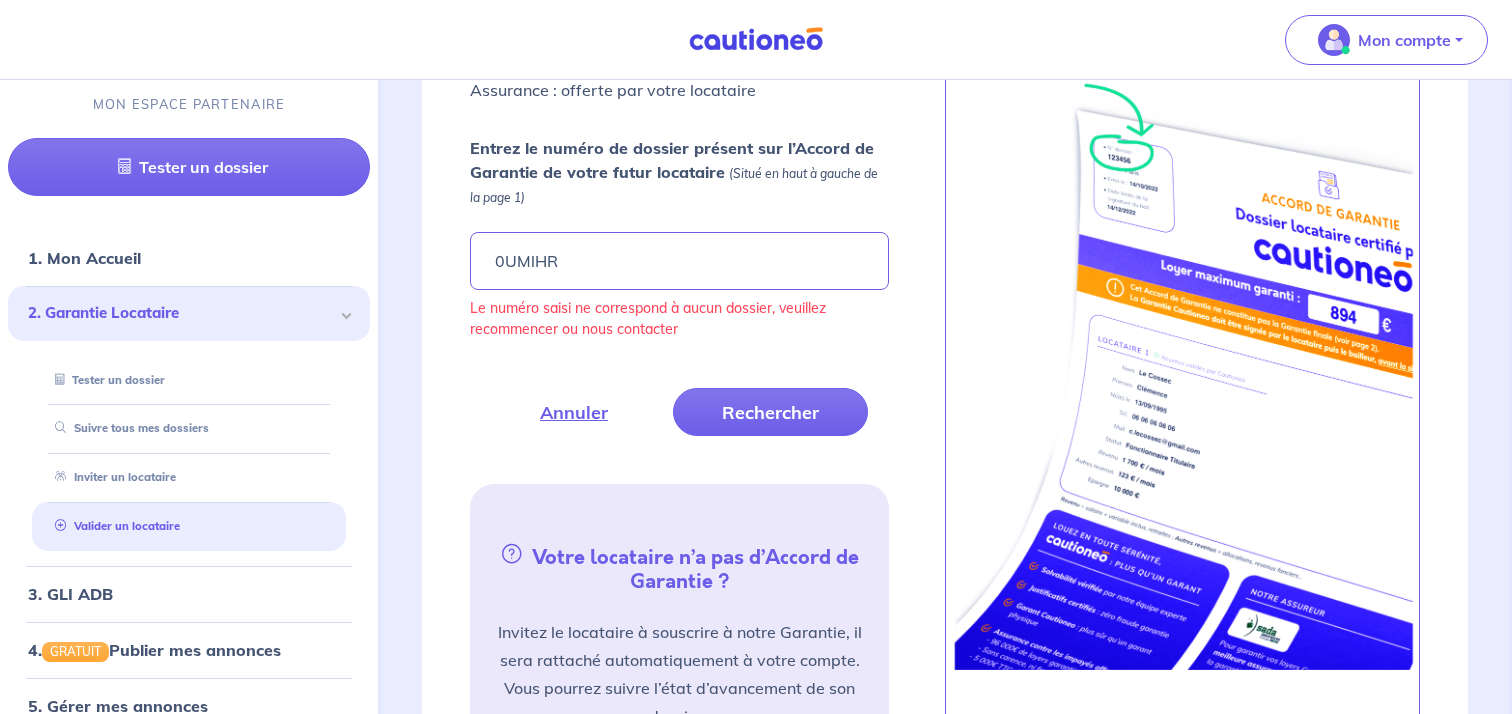 scroll, scrollTop: 806, scrollLeft: 0, axis: vertical 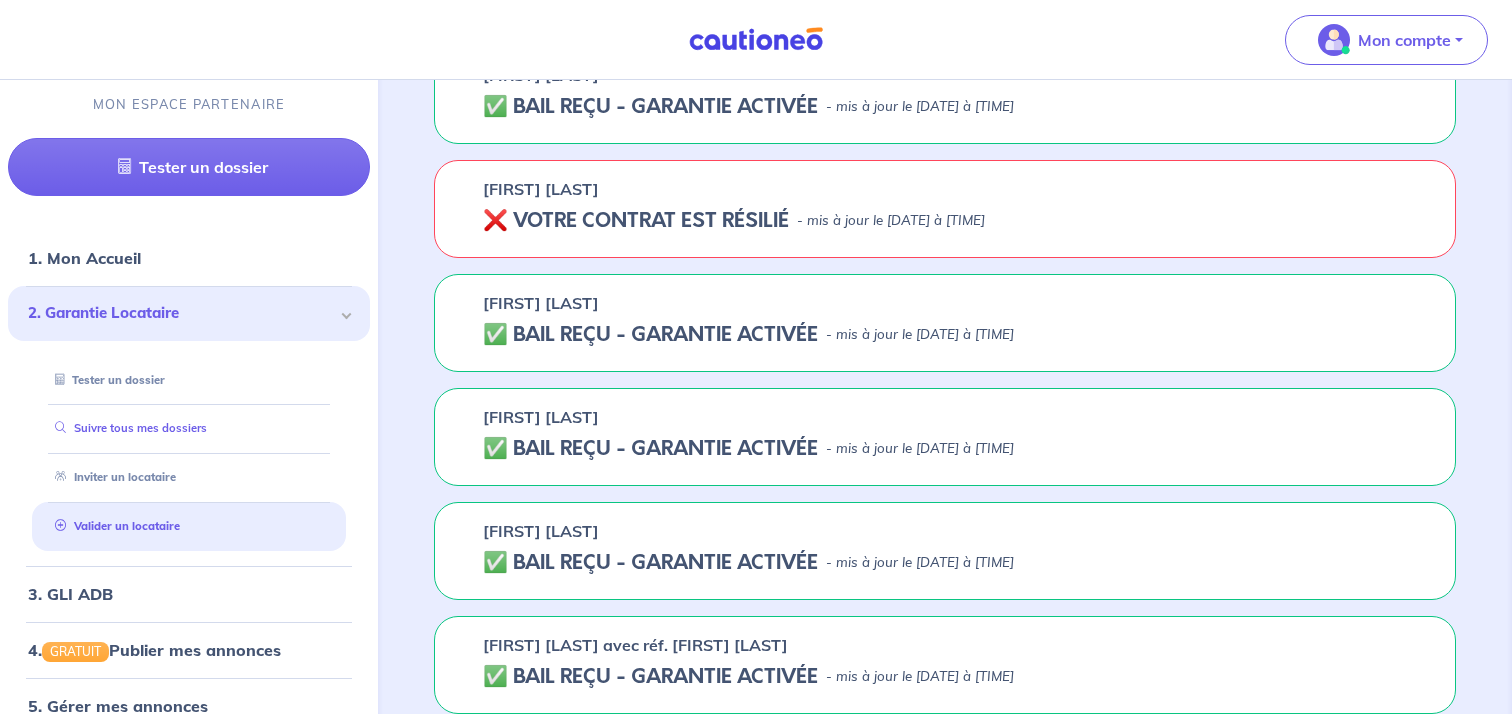 click on "Suivre tous mes dossiers" at bounding box center [127, 429] 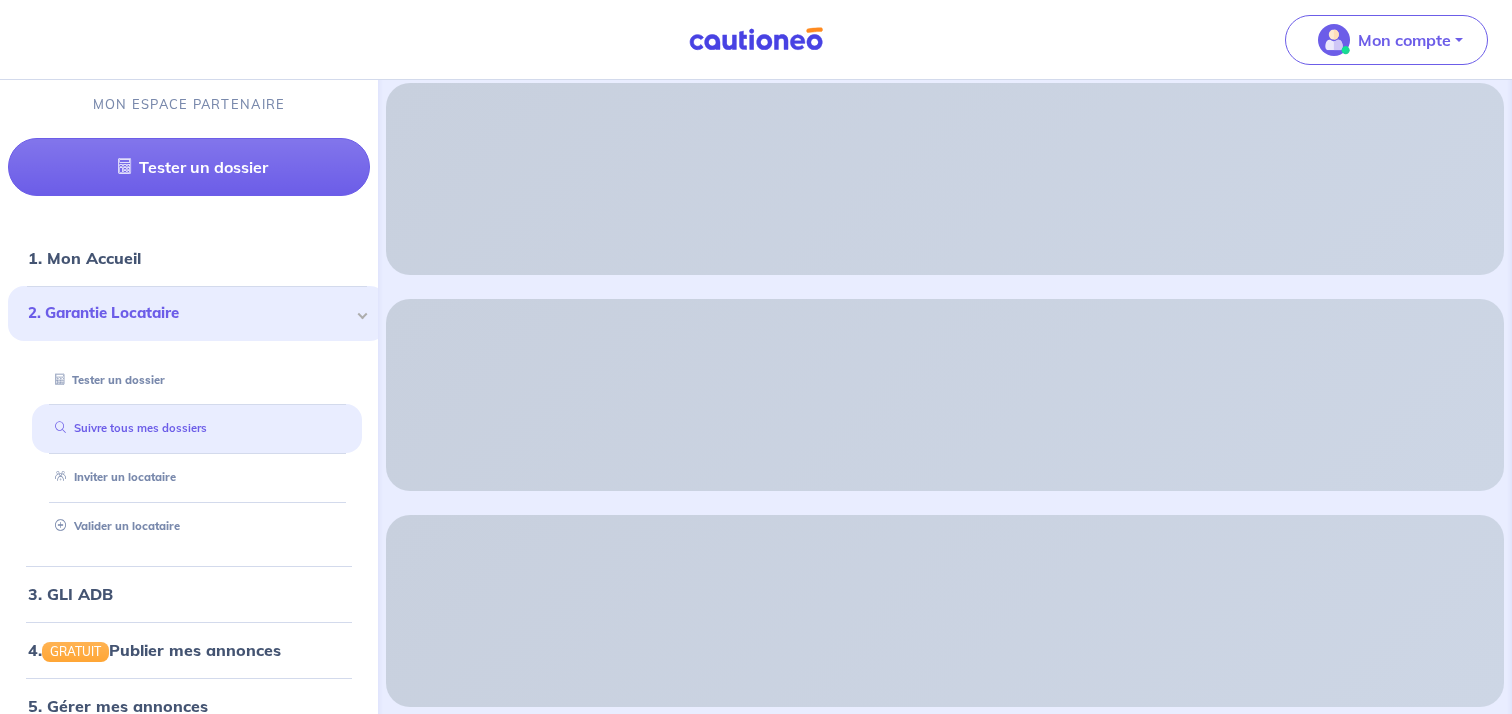 scroll, scrollTop: 0, scrollLeft: 0, axis: both 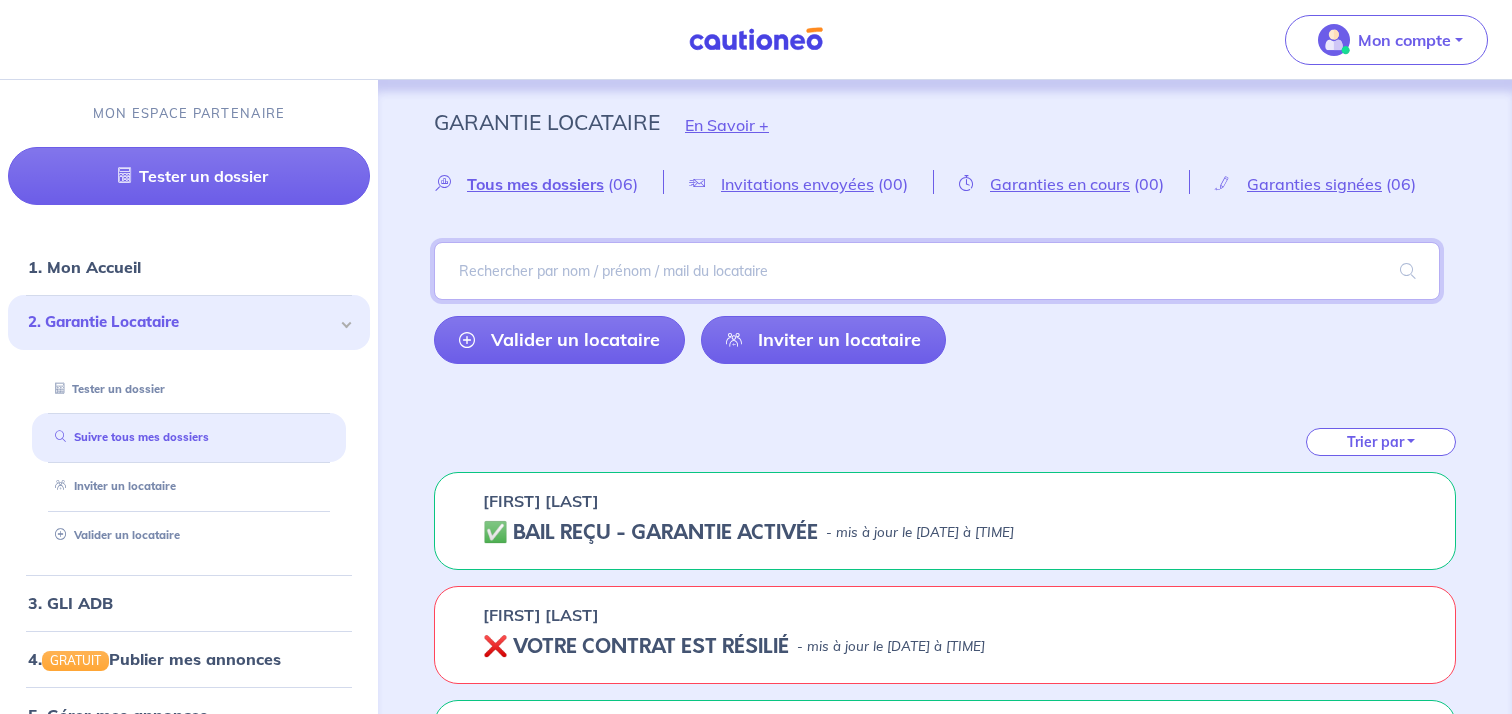 click at bounding box center (937, 271) 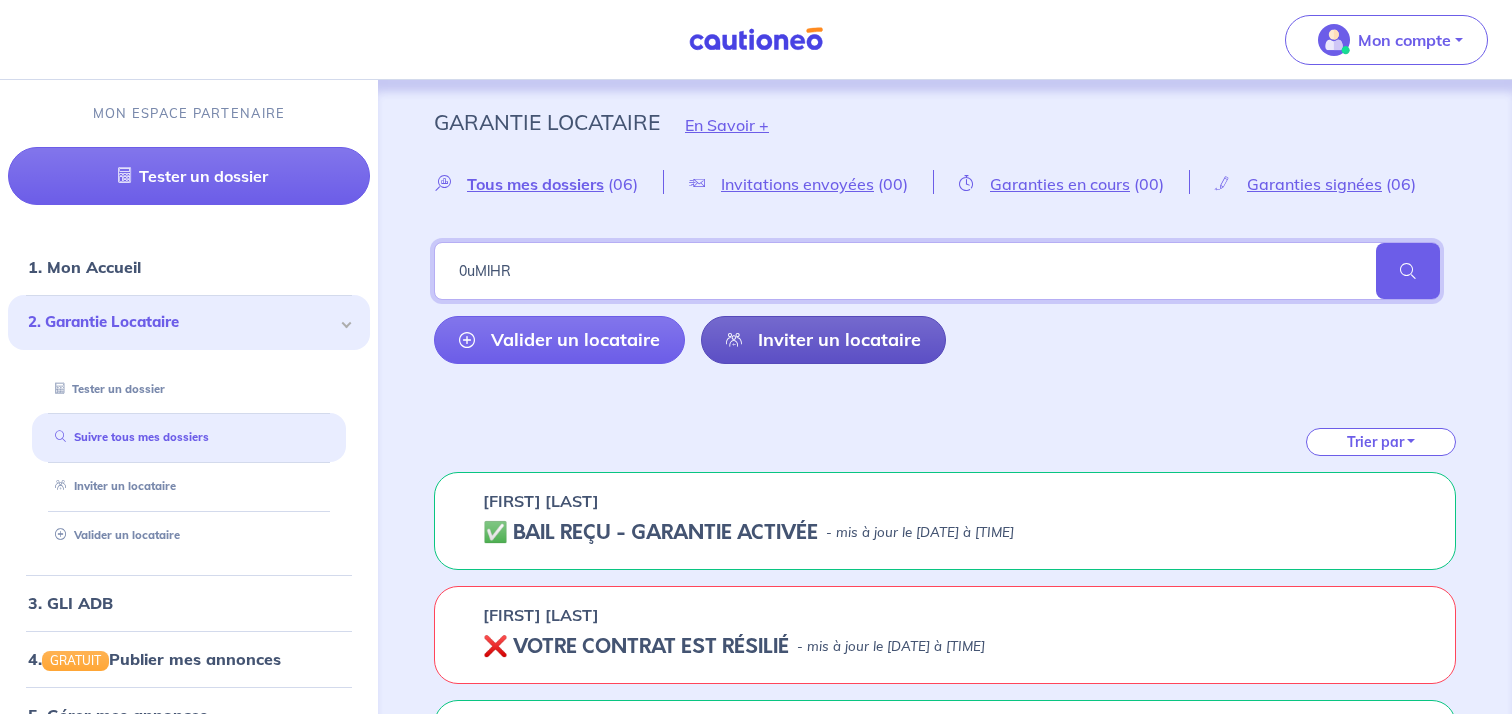 type on "0uMlHR" 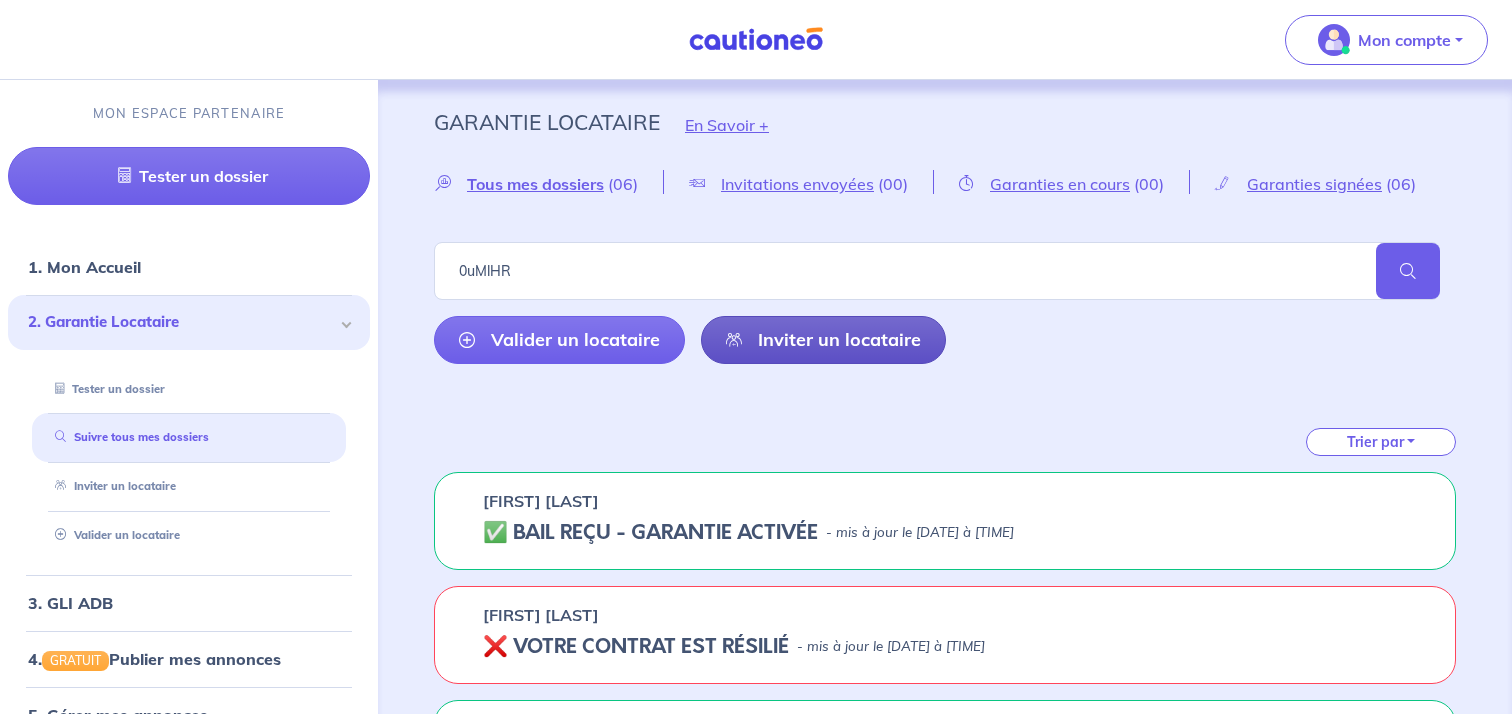click on "Inviter un locataire" at bounding box center (823, 340) 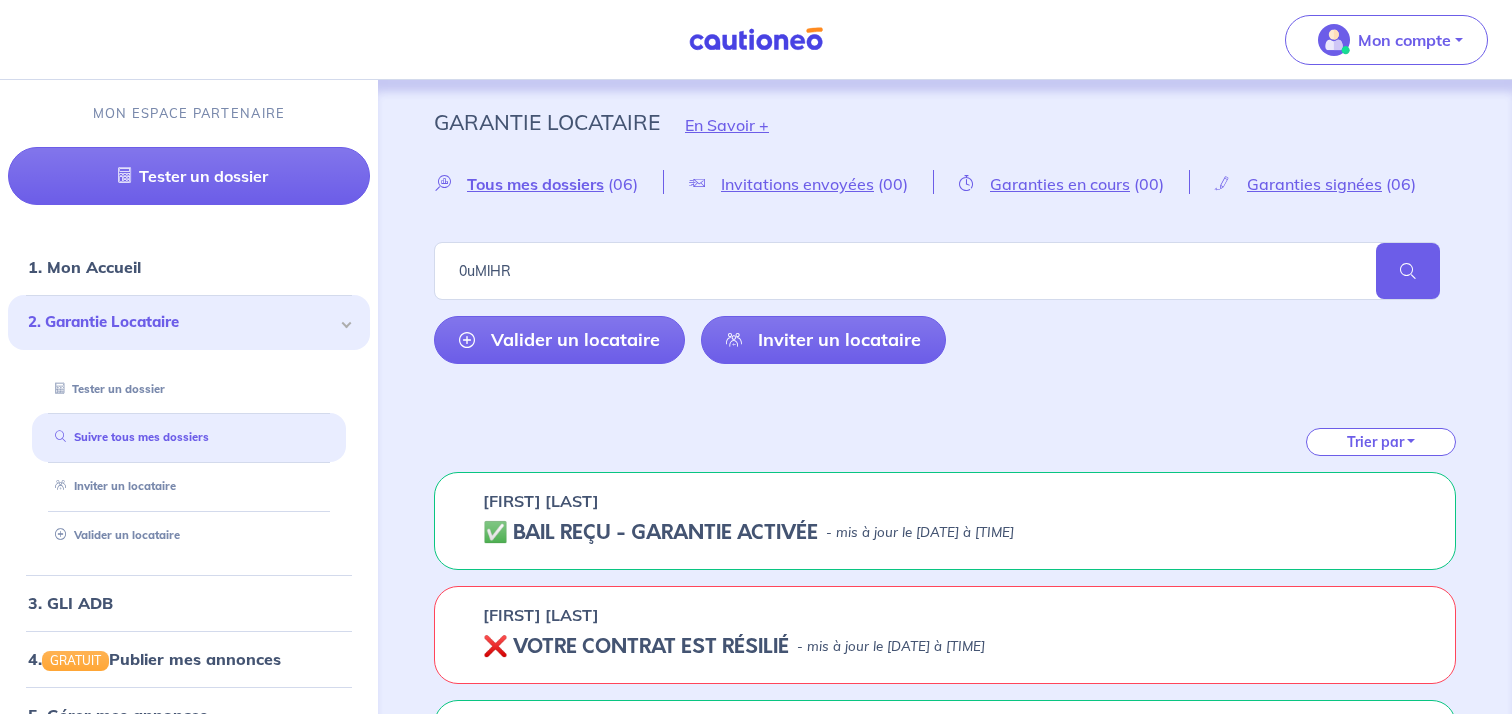 scroll, scrollTop: 471, scrollLeft: 0, axis: vertical 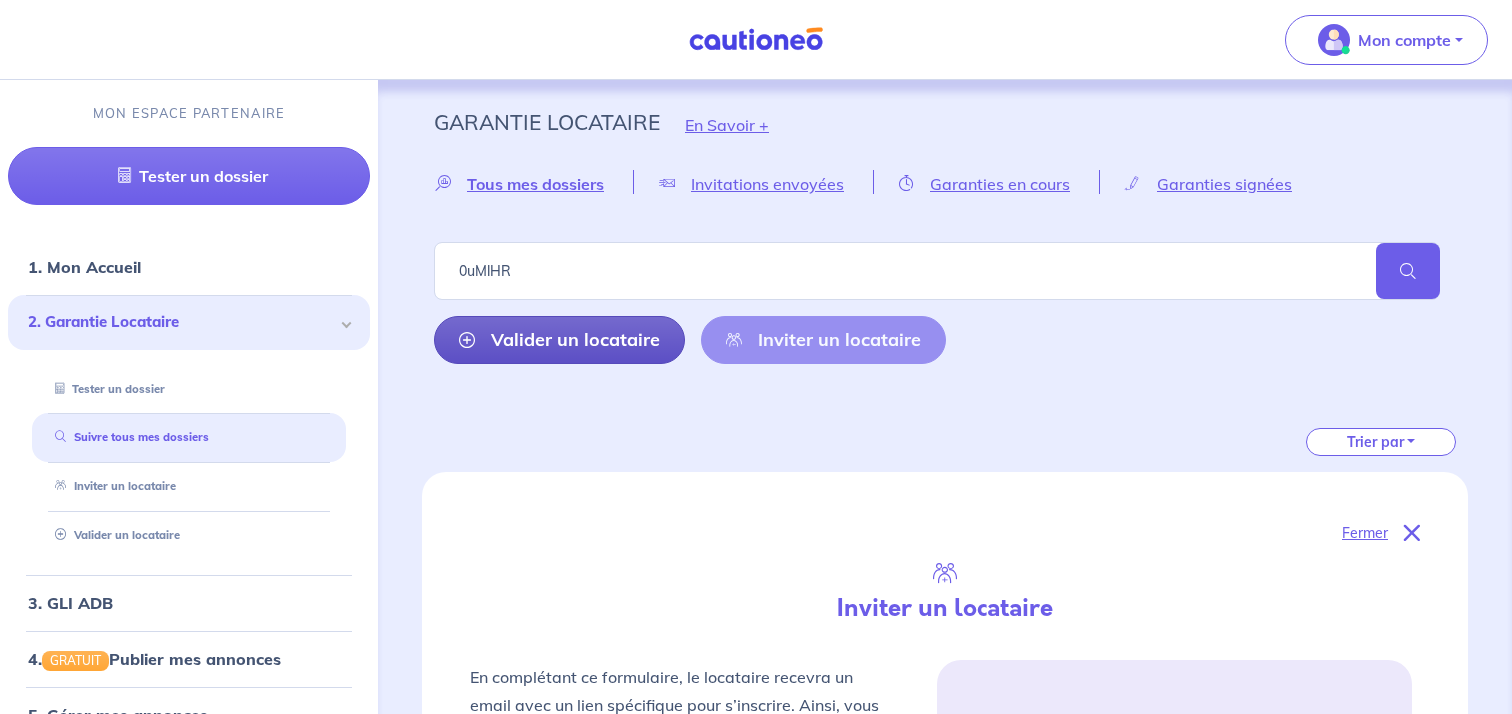 click on "Valider un locataire" at bounding box center (559, 340) 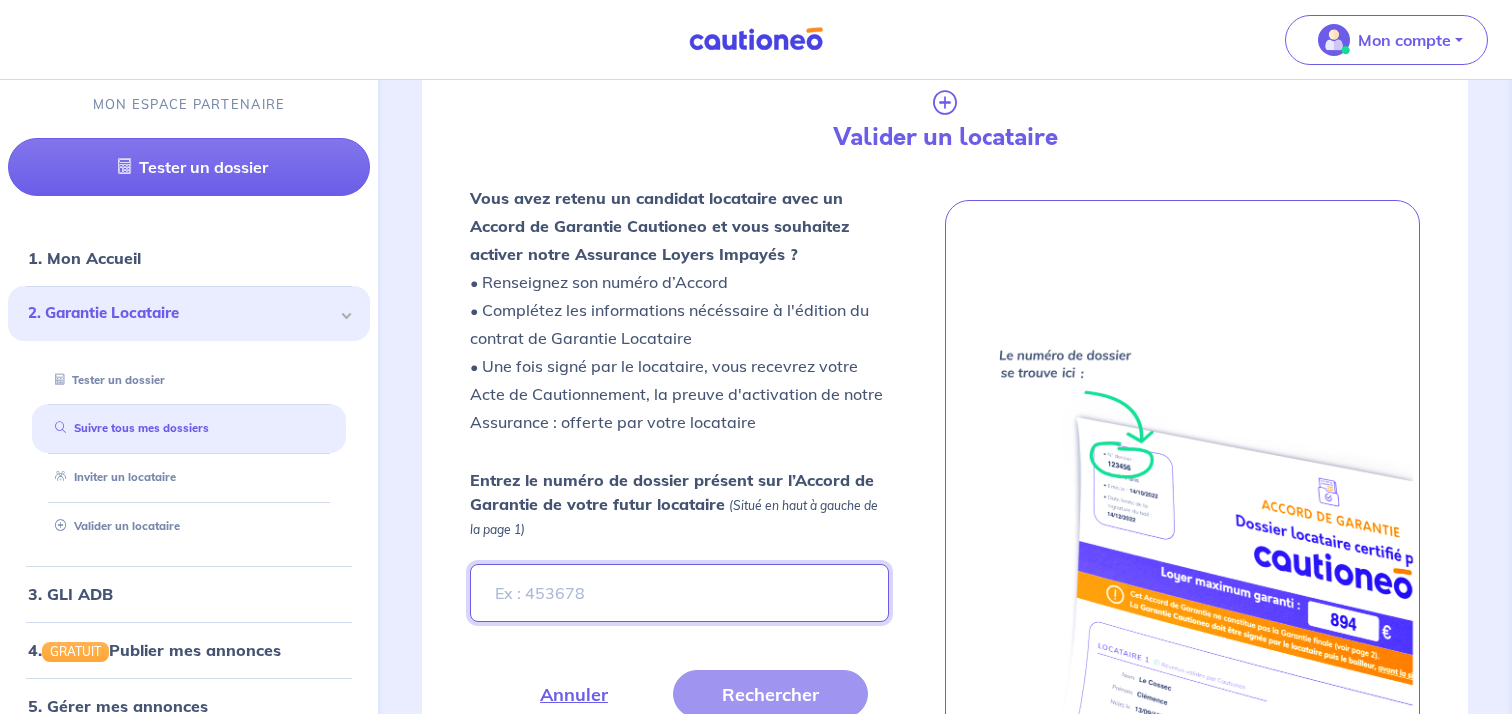 click on "Entrez le numéro de dossier présent sur l’Accord de Garantie de votre futur locataire   (Situé en haut à gauche de la page 1)" at bounding box center [679, 593] 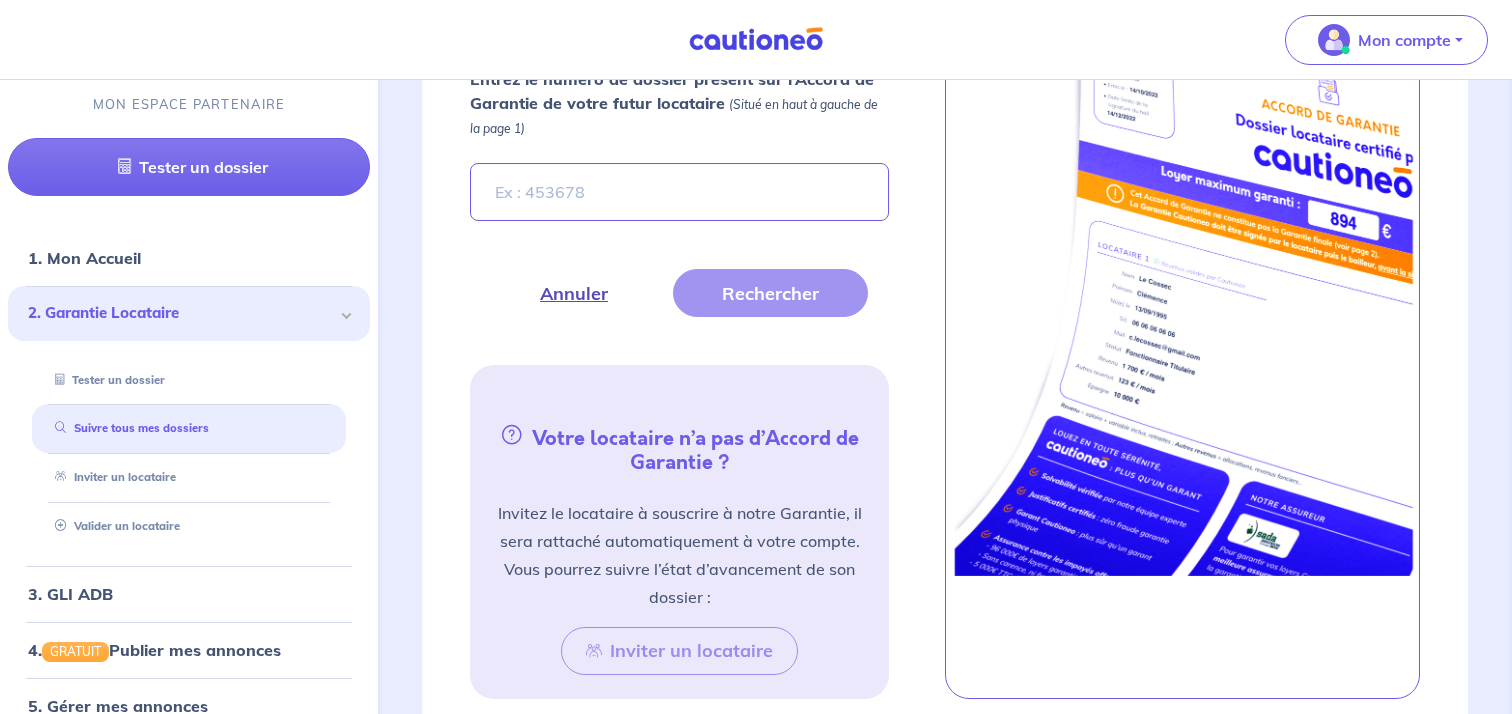 scroll, scrollTop: 2001, scrollLeft: 0, axis: vertical 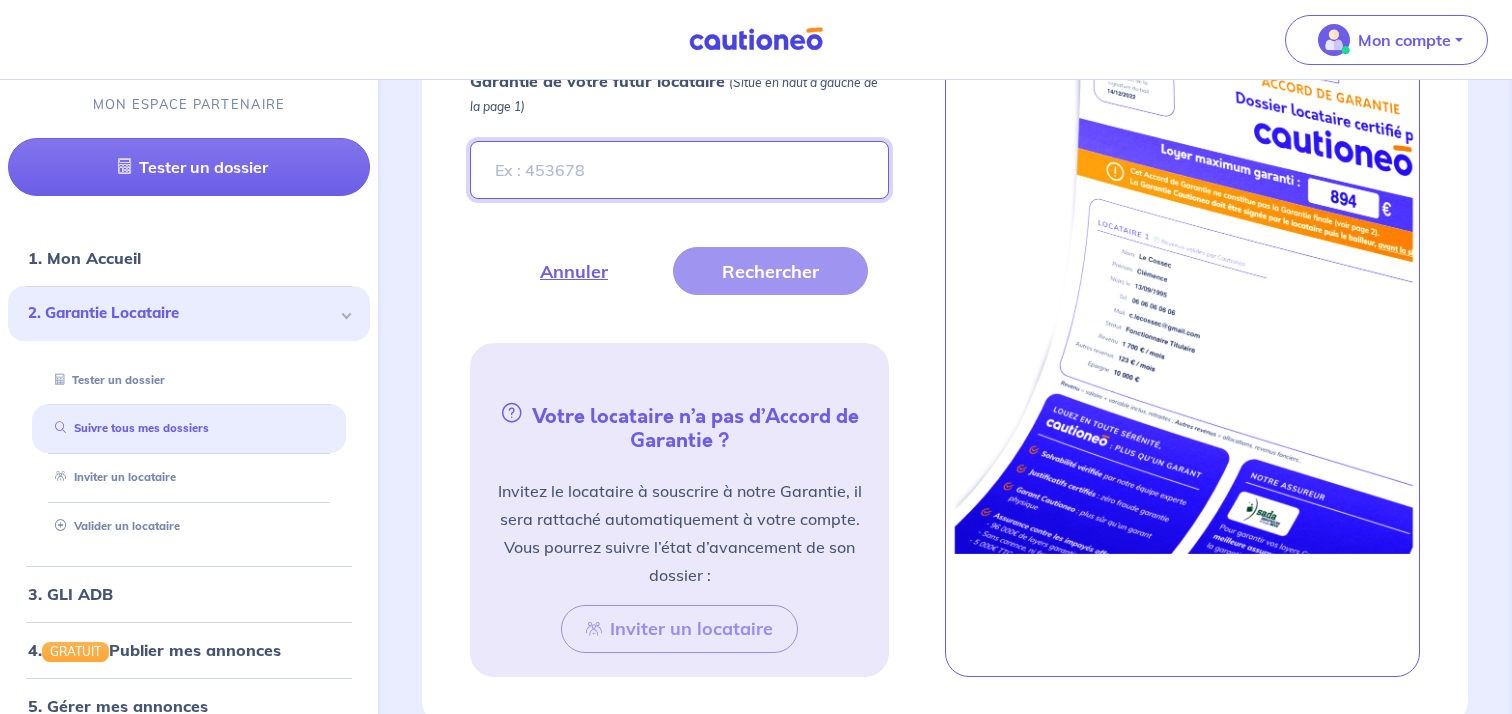 click on "Entrez le numéro de dossier présent sur l’Accord de Garantie de votre futur locataire   (Situé en haut à gauche de la page 1)" at bounding box center (679, 170) 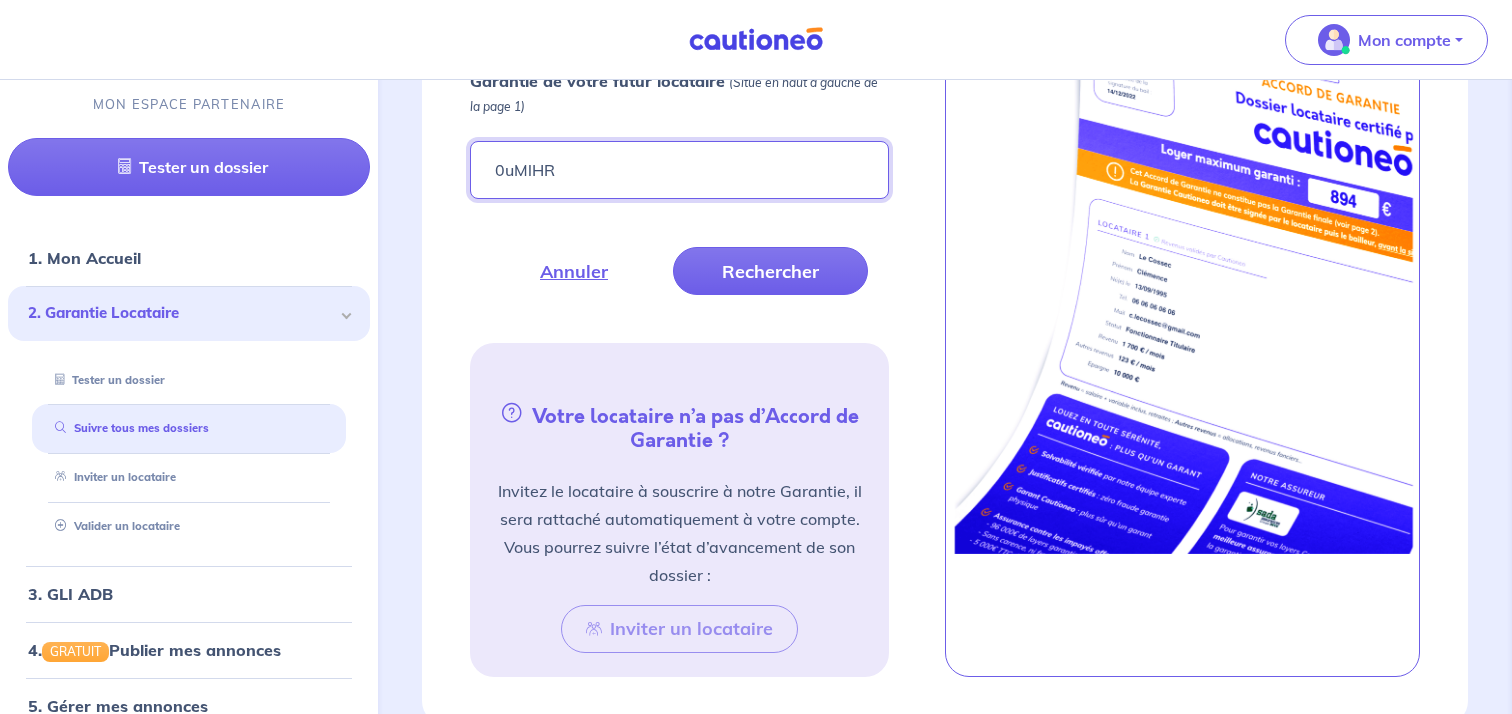 click on "0uMlHR" at bounding box center [679, 170] 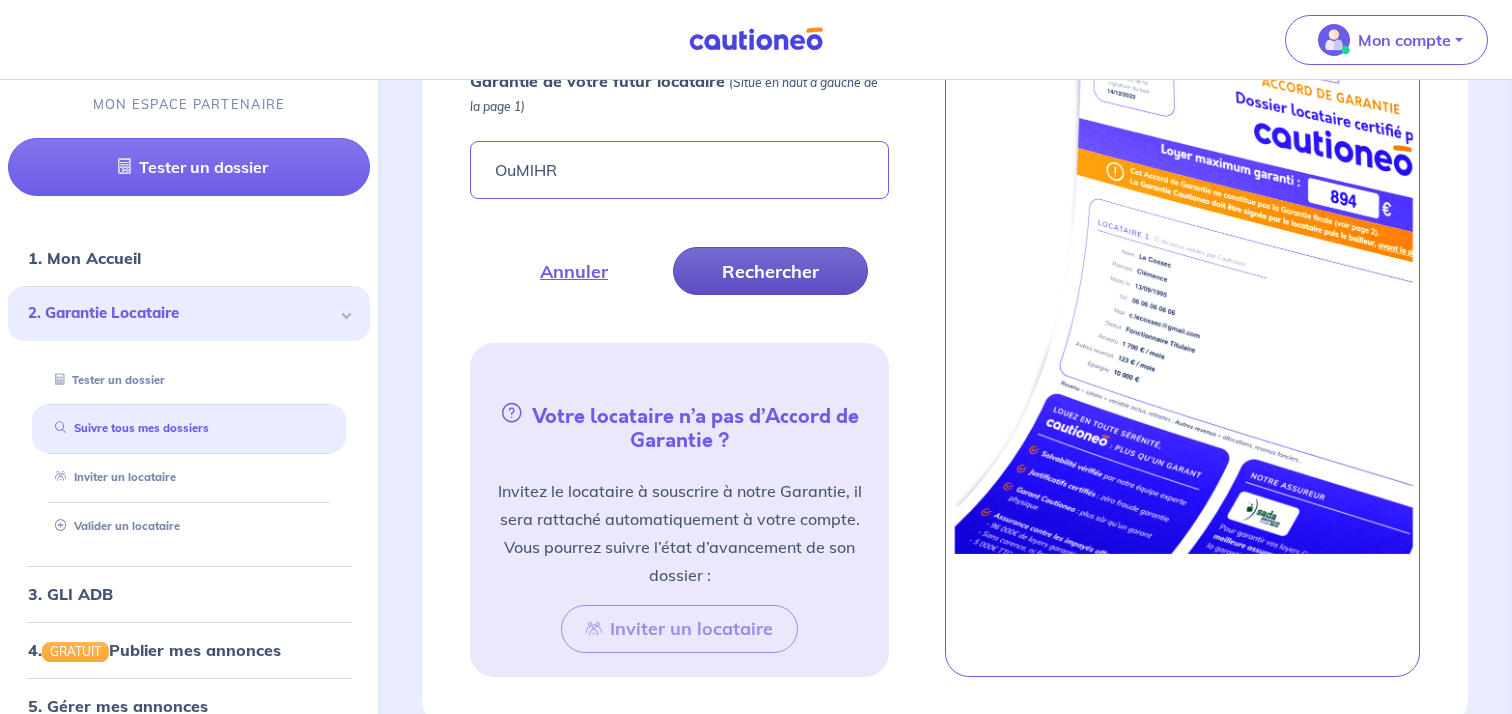 click on "Rechercher" at bounding box center (770, 271) 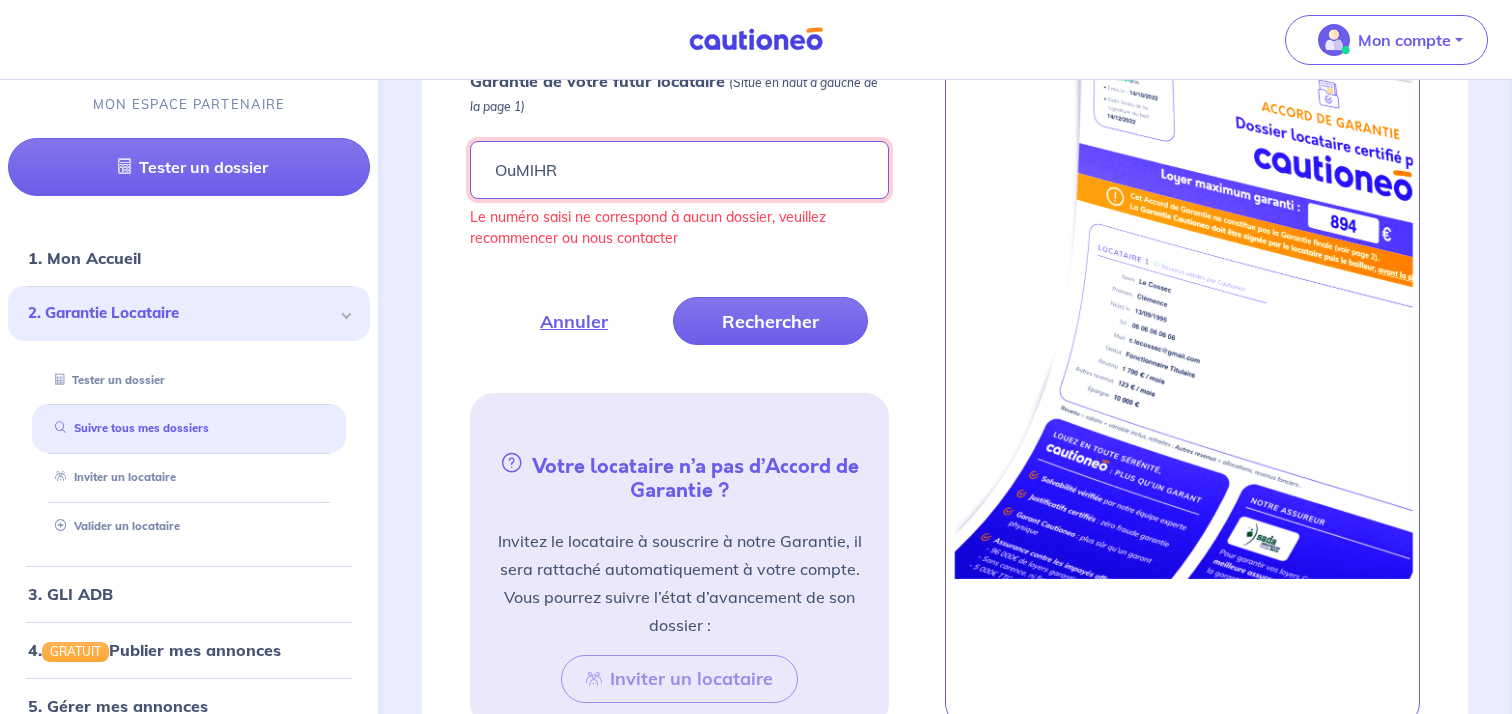 drag, startPoint x: 505, startPoint y: 172, endPoint x: 513, endPoint y: 181, distance: 12.0415945 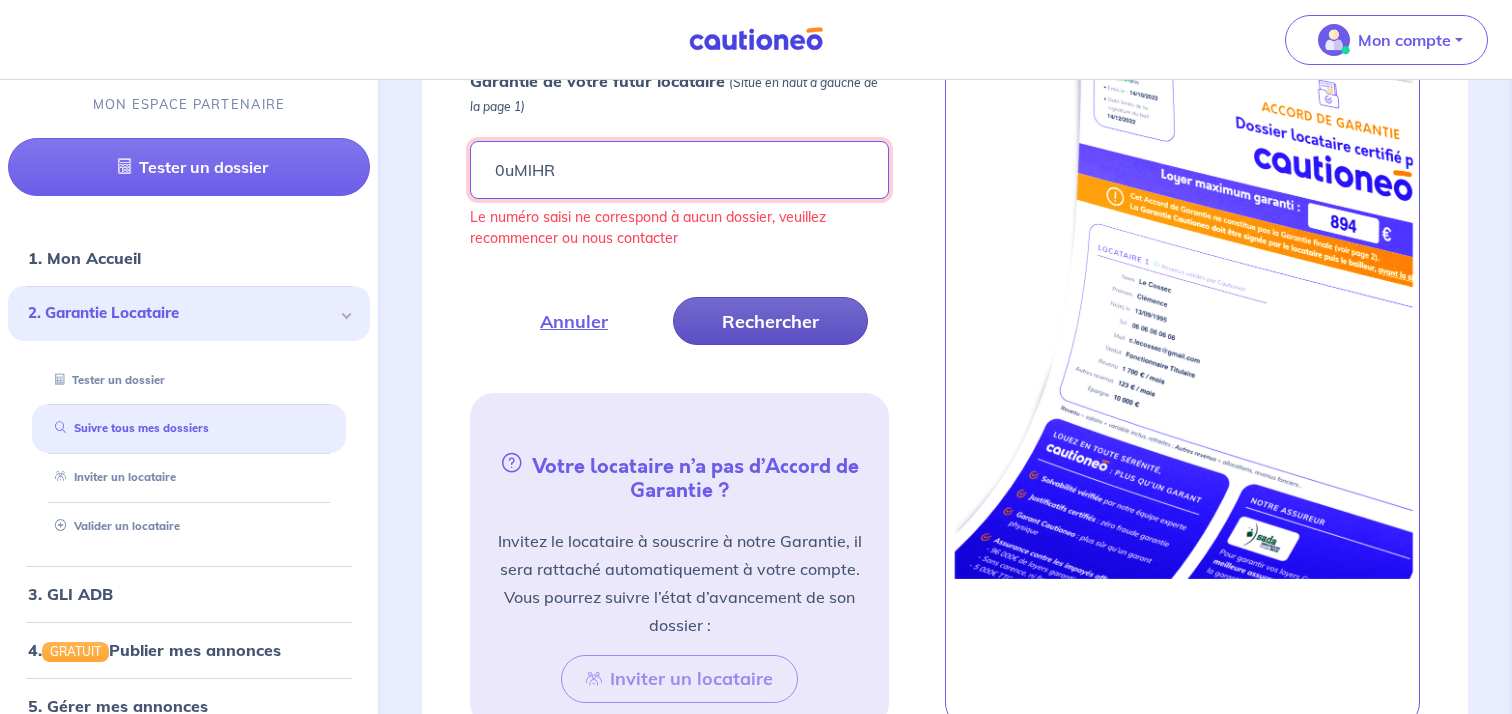 type on "0uMlHR" 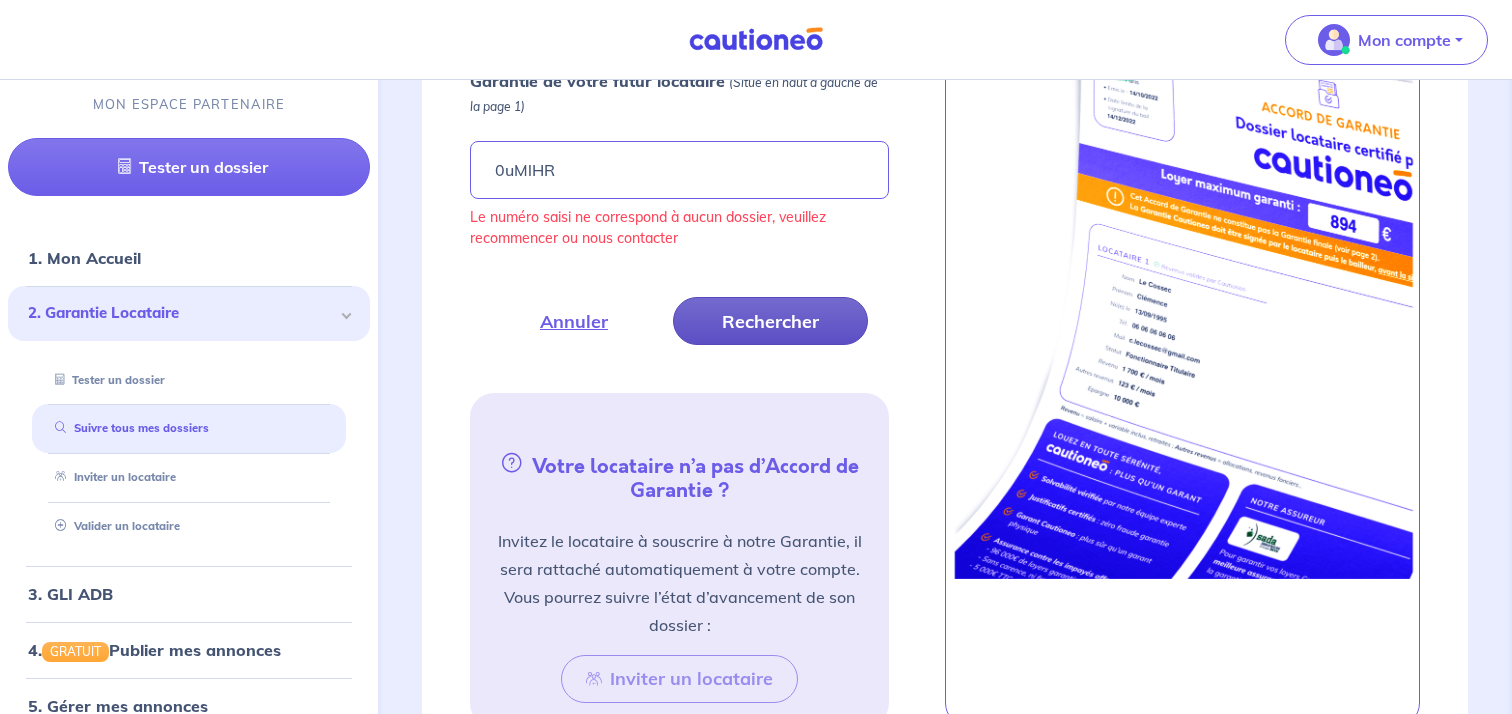 click on "Rechercher" at bounding box center [770, 321] 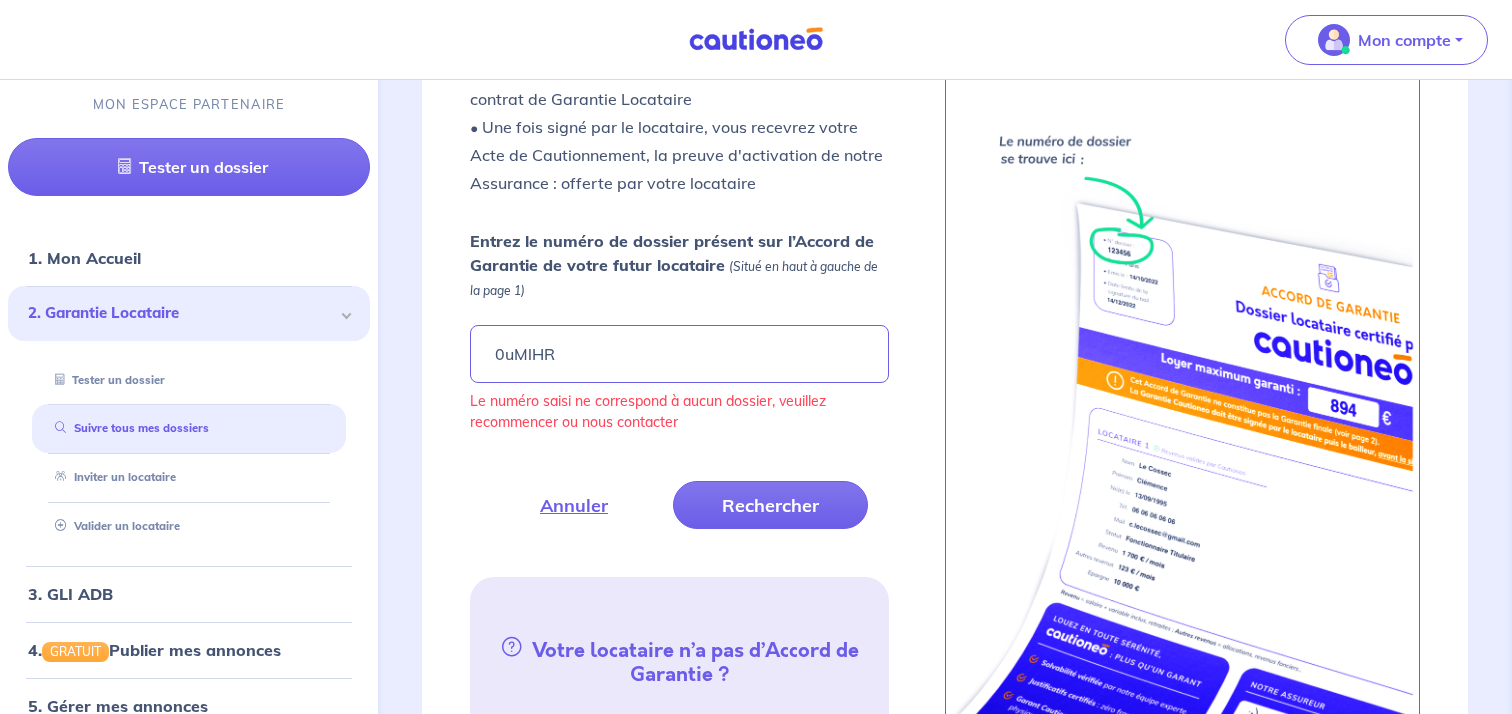 scroll, scrollTop: 1806, scrollLeft: 0, axis: vertical 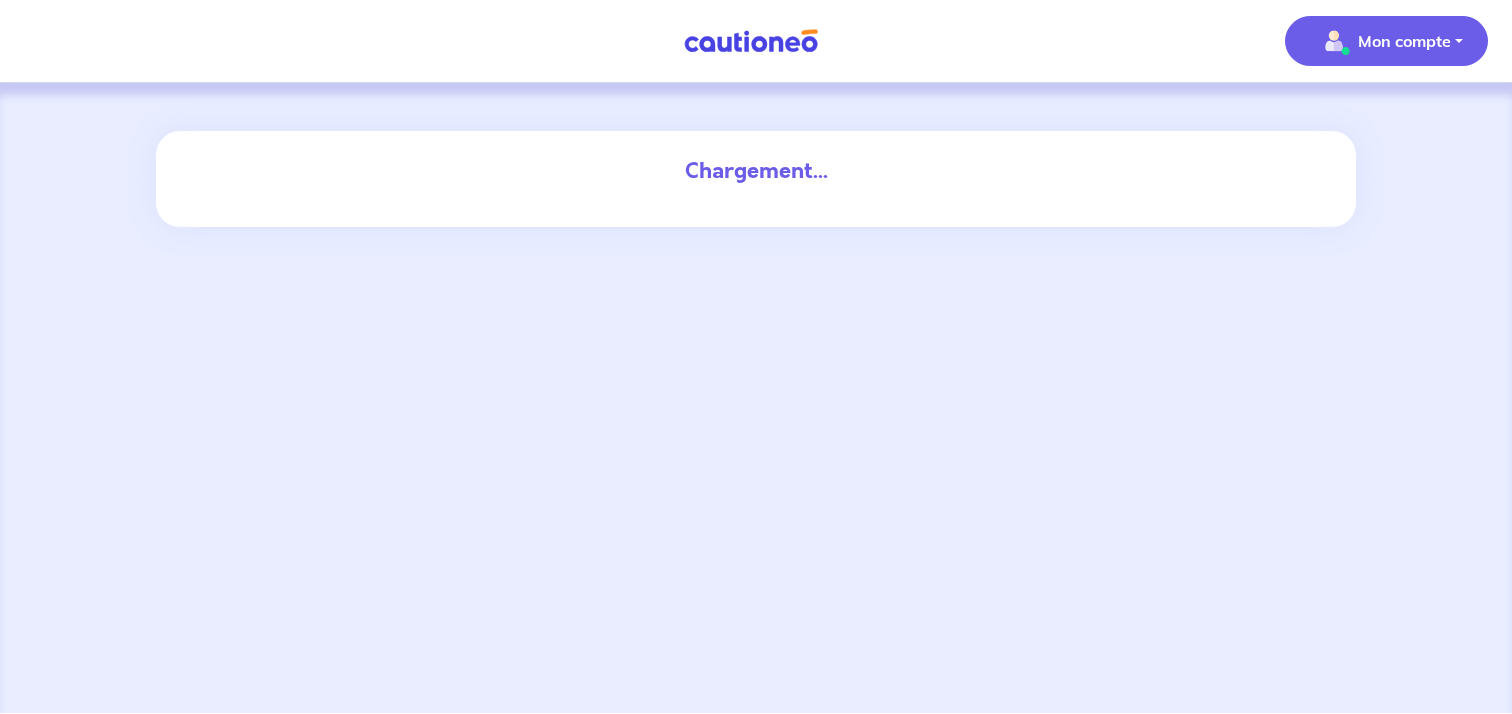 click on "Mon compte" at bounding box center (1386, 41) 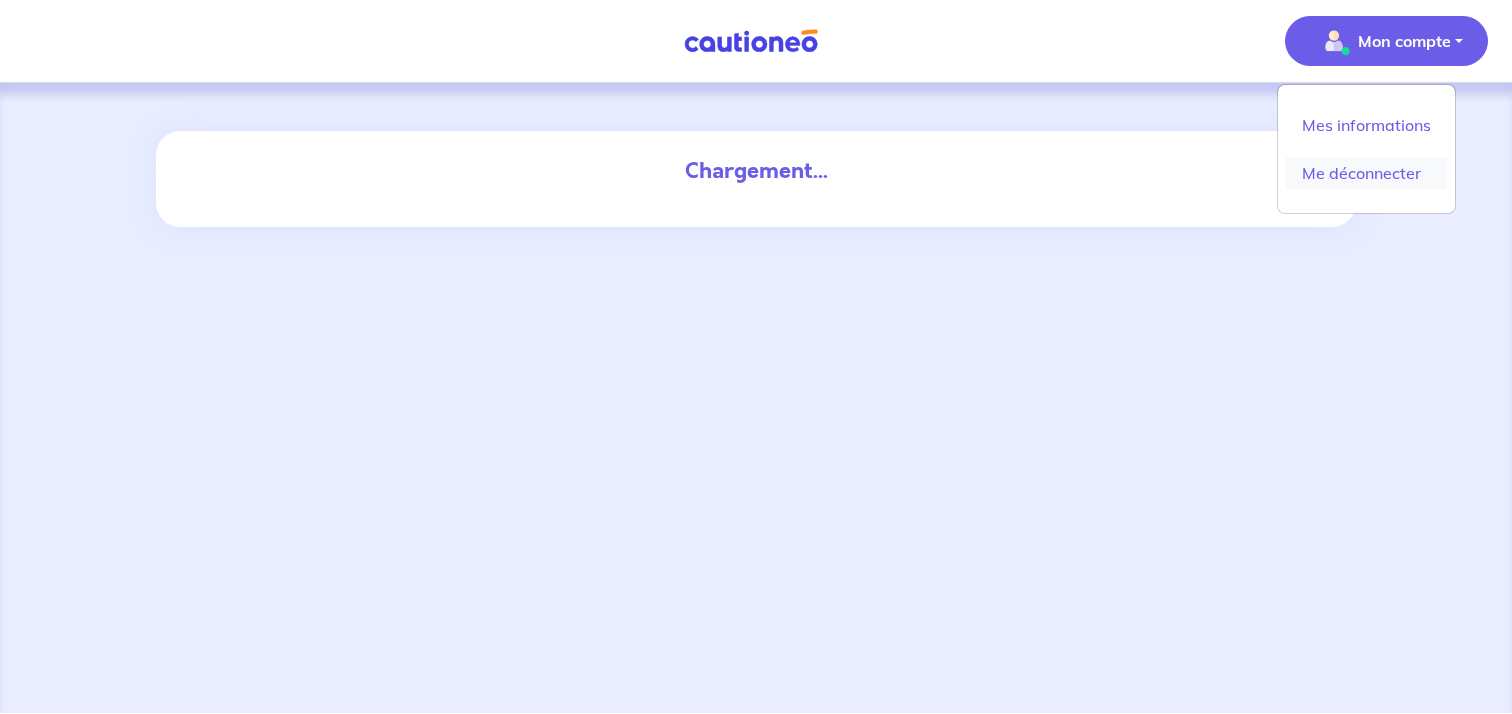 click on "Me déconnecter" at bounding box center [1366, 173] 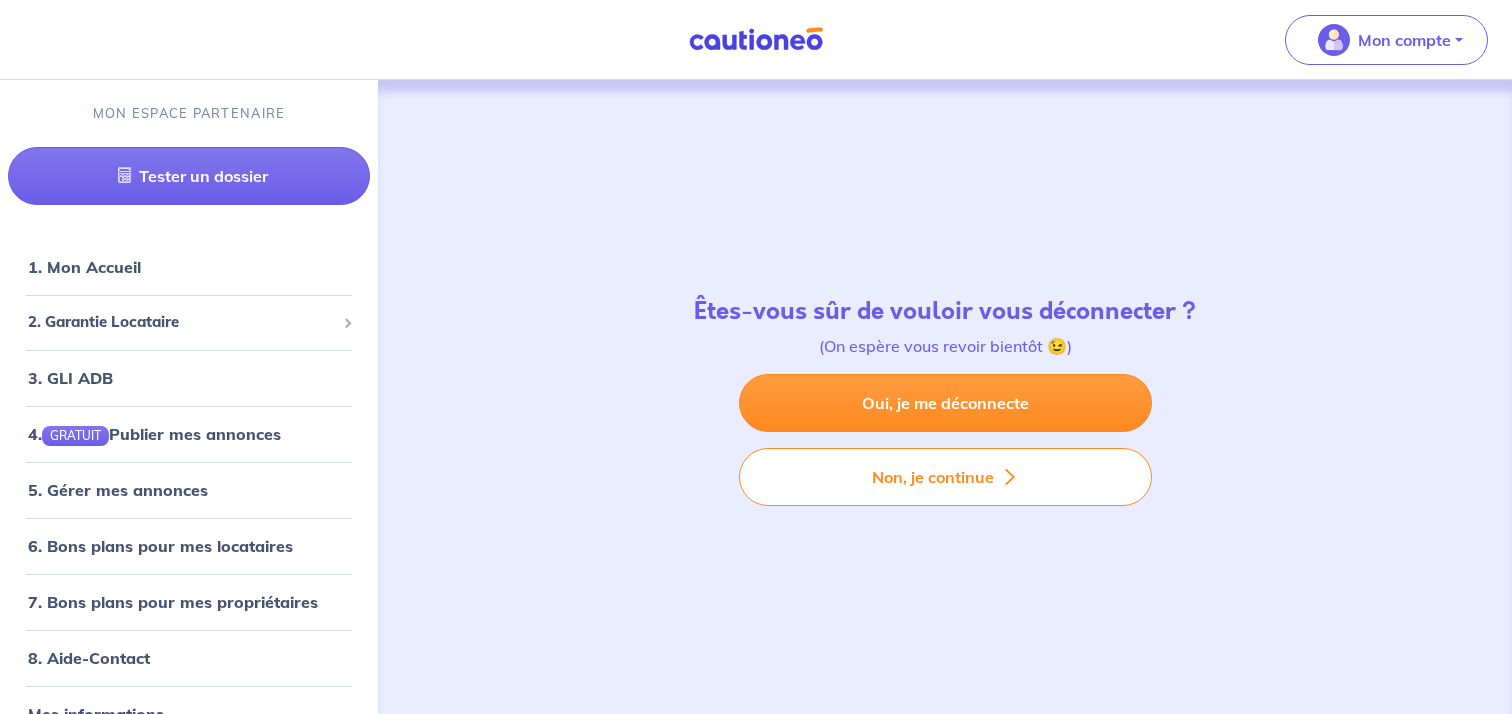 scroll, scrollTop: 0, scrollLeft: 0, axis: both 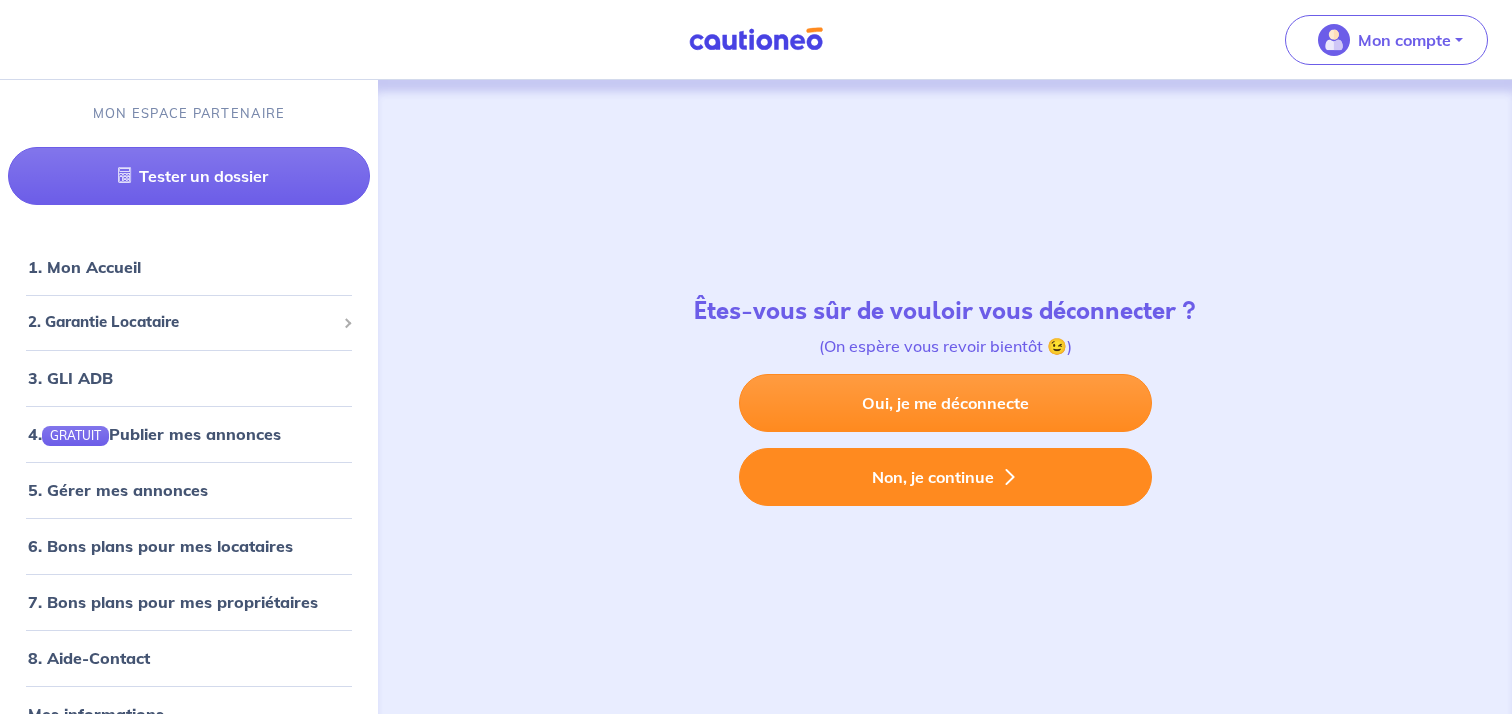 click on "Non, je continue" at bounding box center [945, 477] 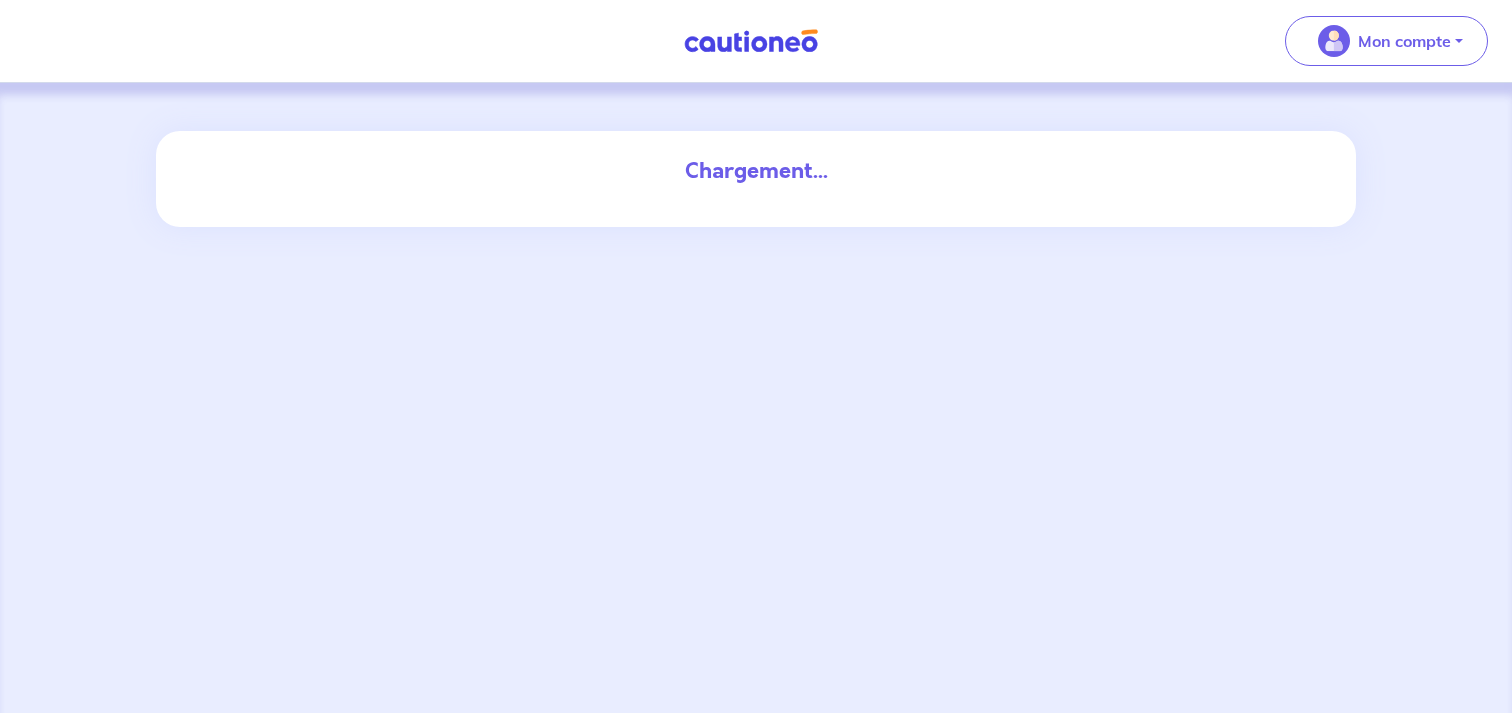 scroll, scrollTop: 0, scrollLeft: 0, axis: both 